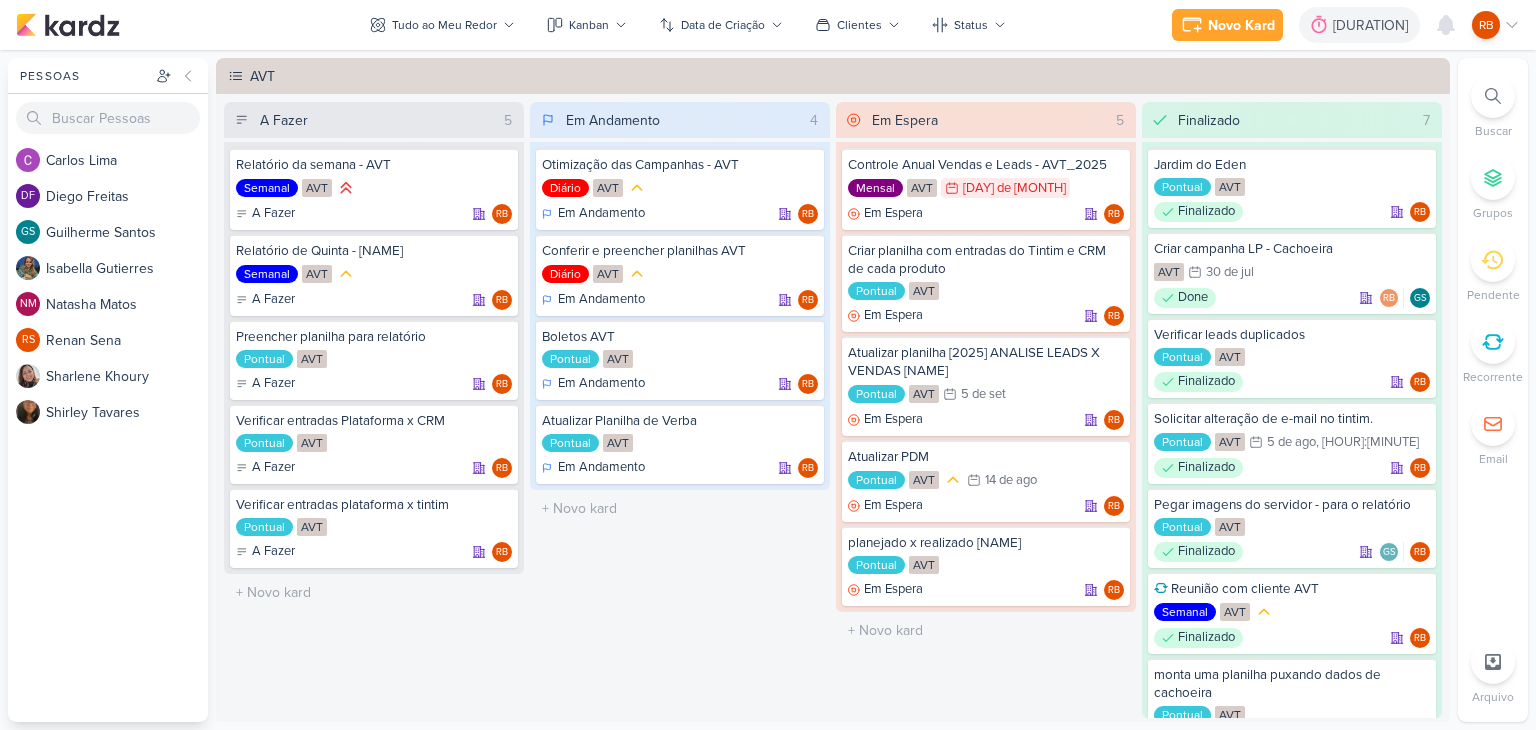 scroll, scrollTop: 0, scrollLeft: 0, axis: both 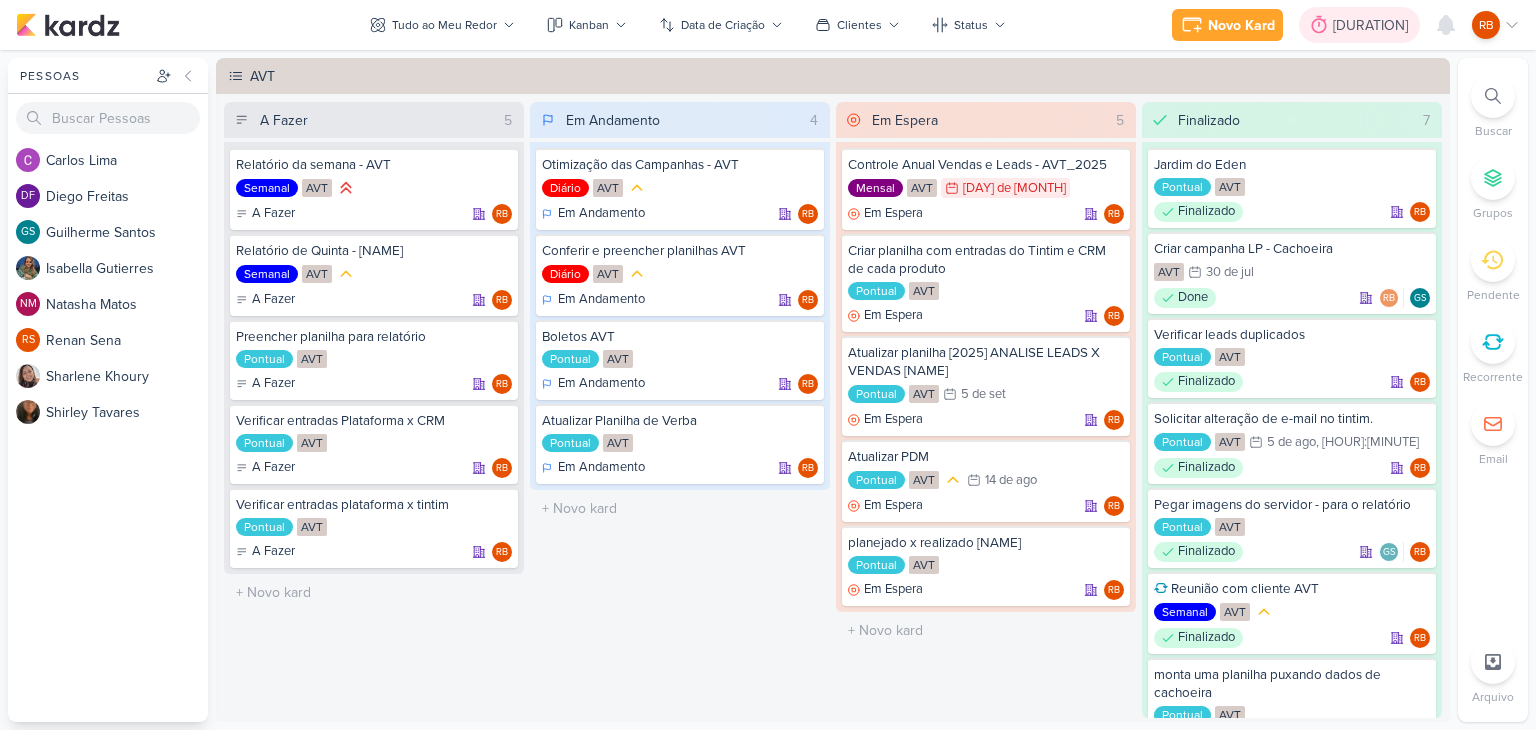 click on "[DURATION]" at bounding box center [1373, 25] 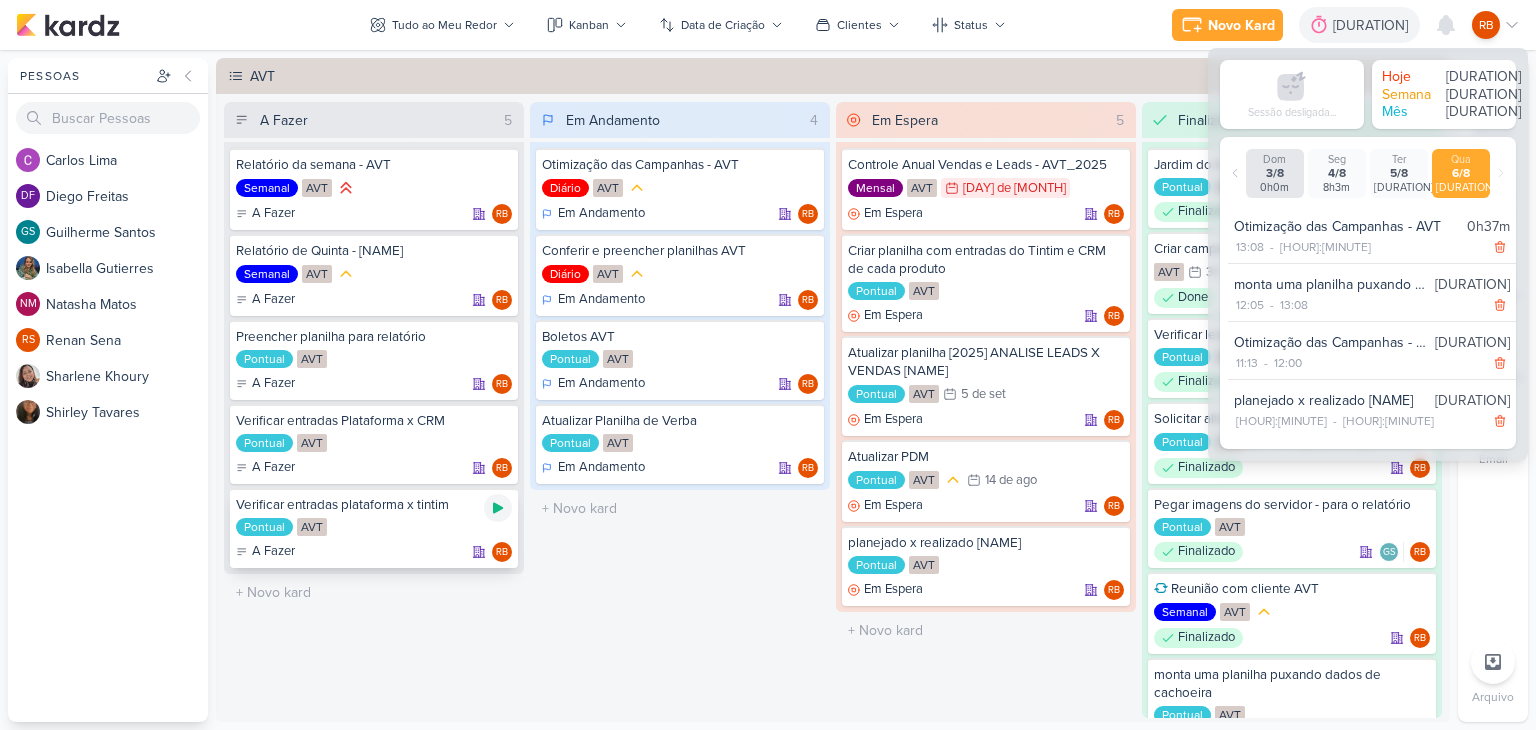 click 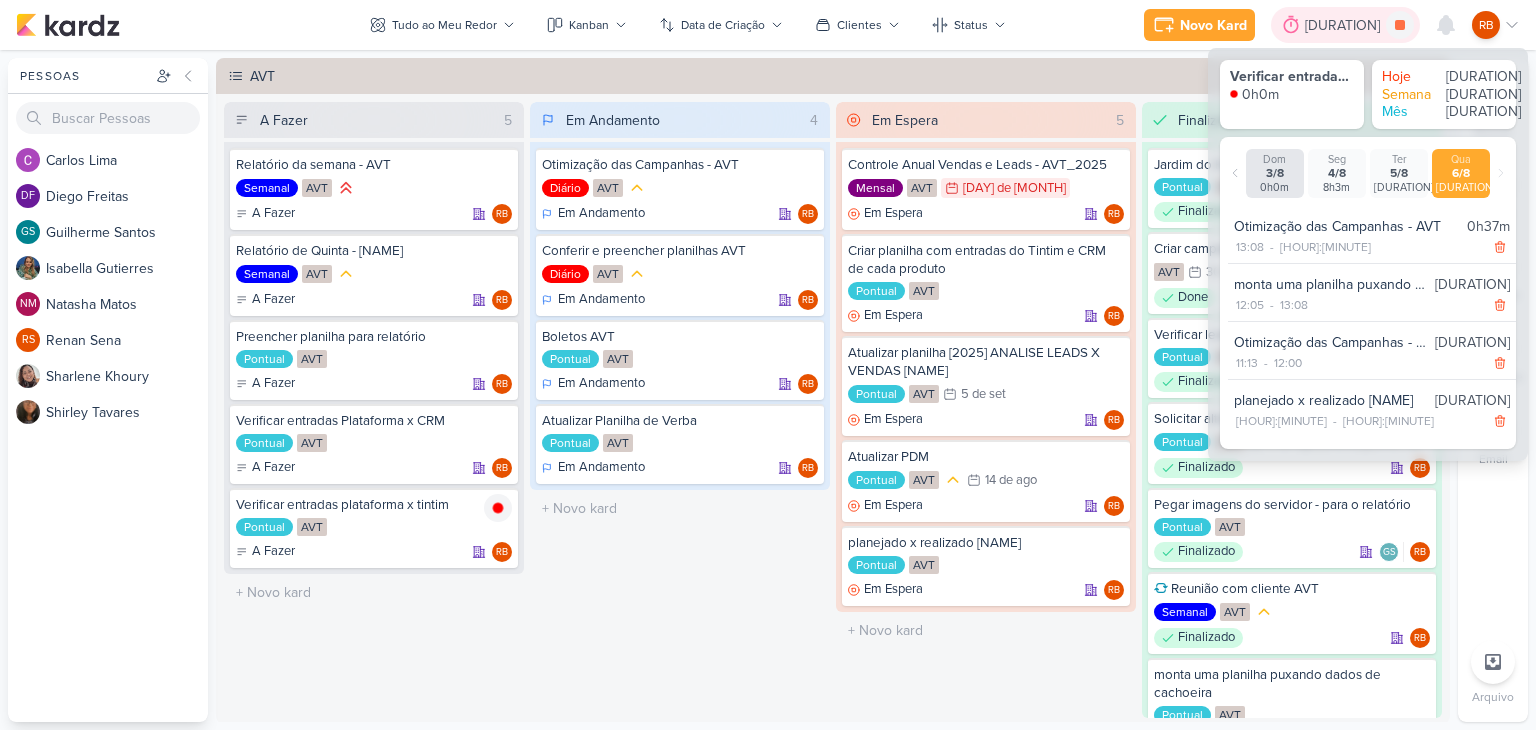 click on "[DURATION]" at bounding box center (1345, 25) 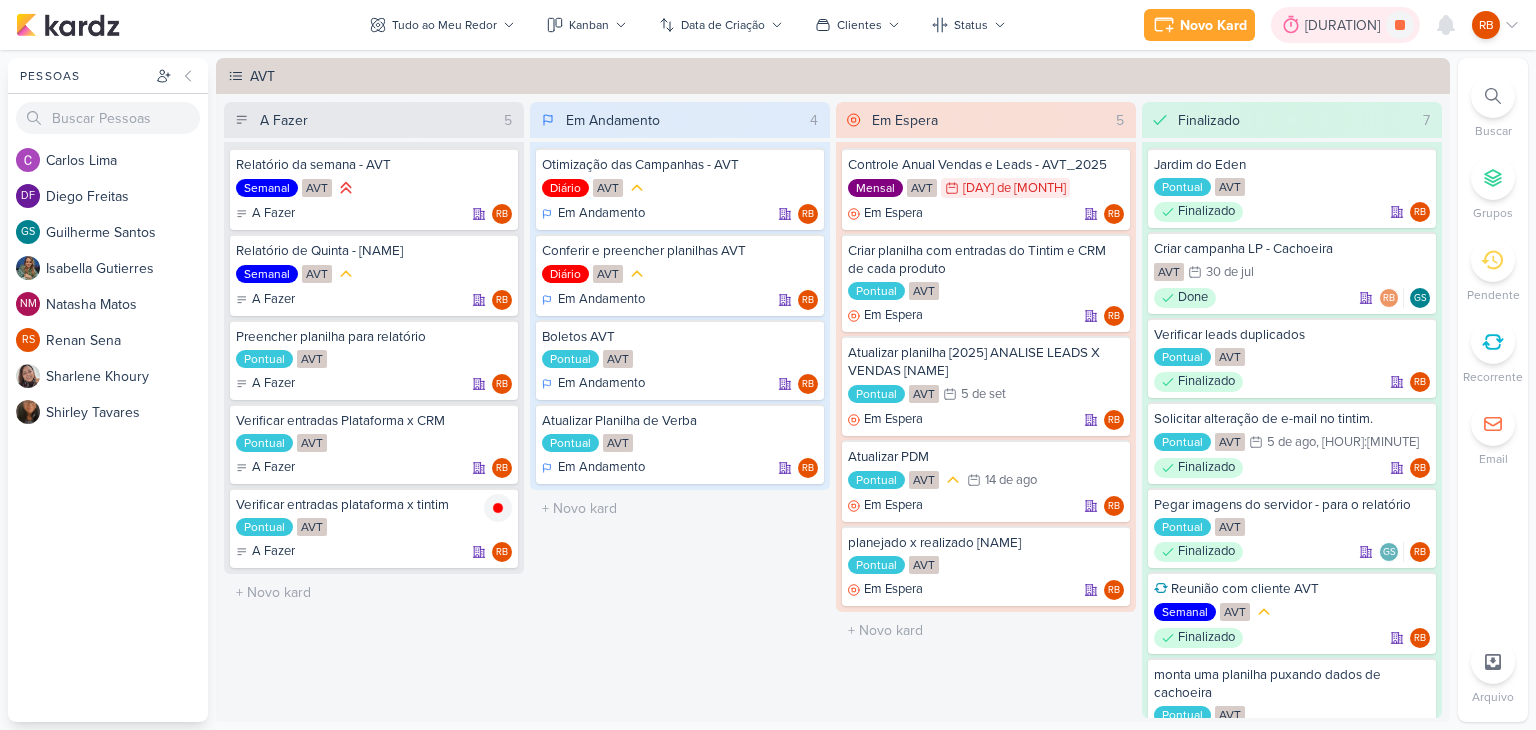 click on "[DURATION]" at bounding box center [1345, 25] 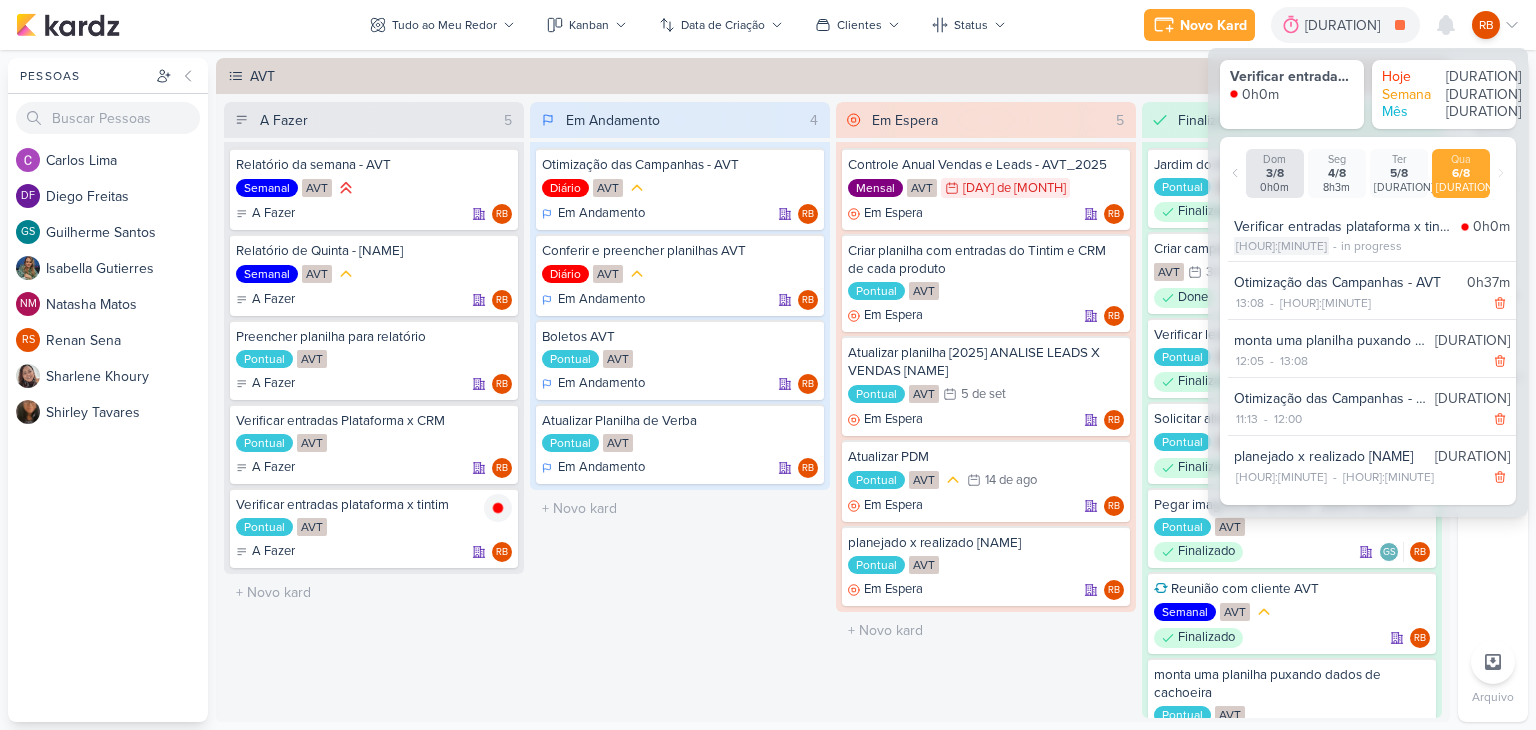 click on "[HOUR]:[MINUTE]" at bounding box center (1281, 246) 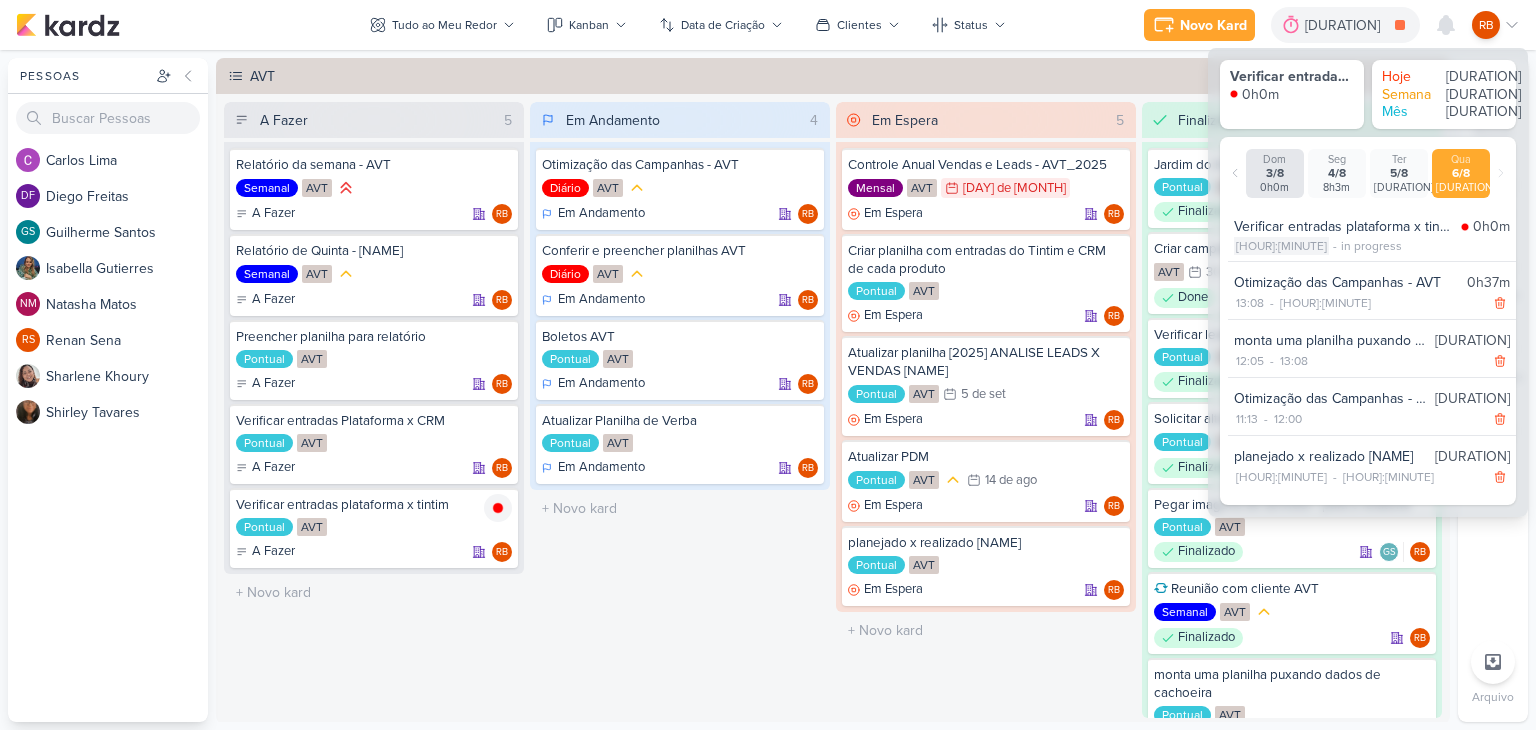 select on "14" 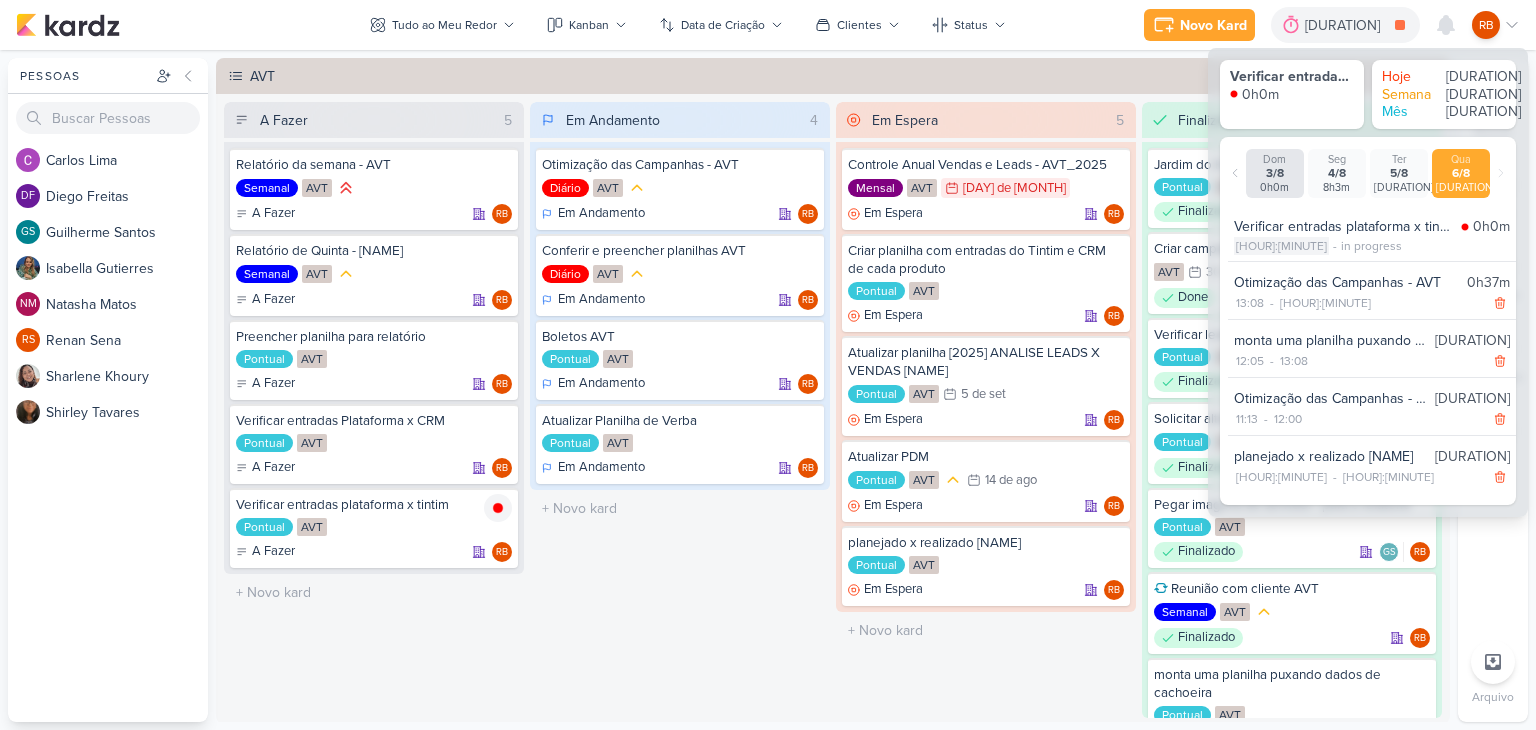 select on "21" 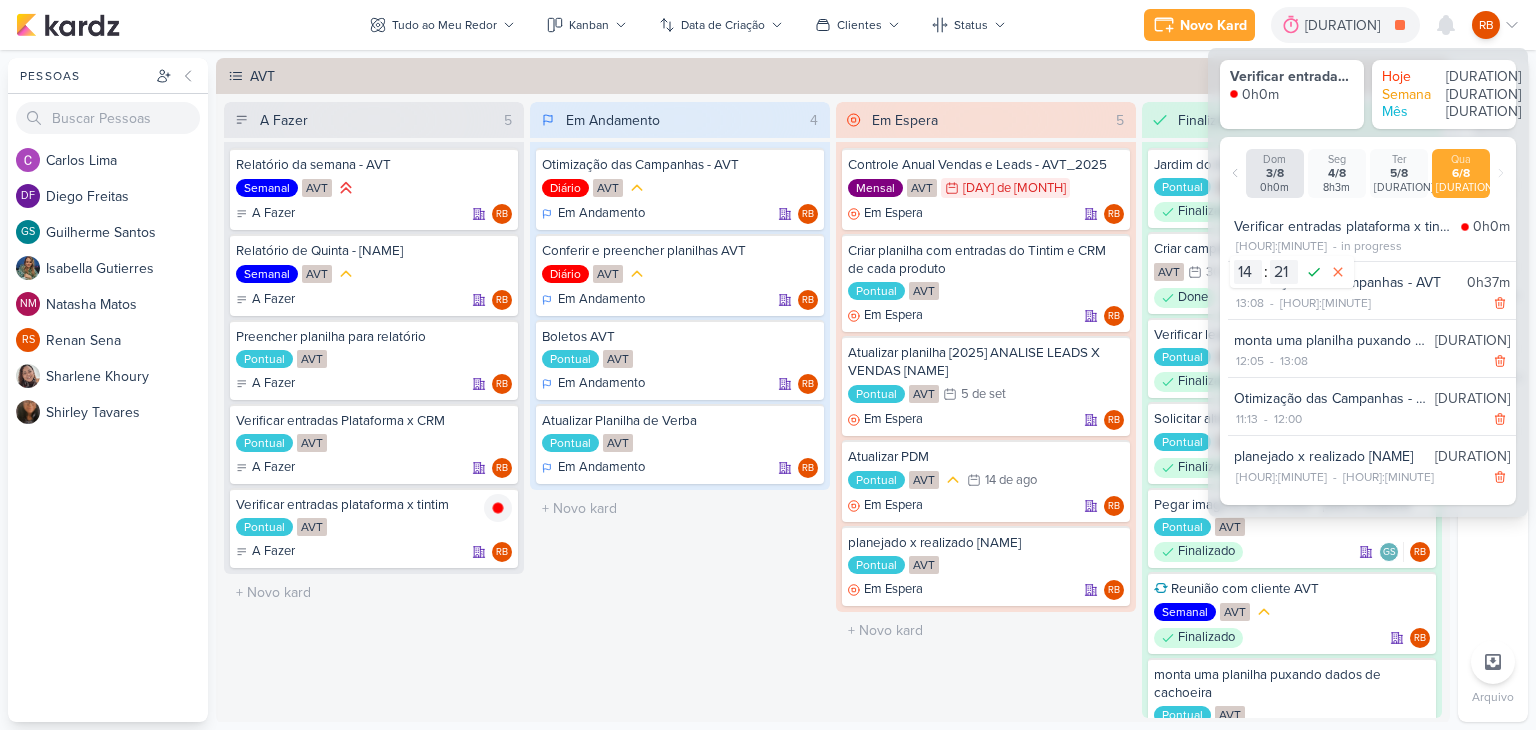 click on "00 01 02 03 04 05 06 07 08 09 10 11 12 13 14 15 16 17 18 19 20 21 22 23
:
00 01 02 03 04 05 06 07 08 09 10 11 12 13 14 15 16 17 18 19 20 21 22 23 24 25 26 27 28 29 30 31 32 33 34 35 36 37 38 39 40 41 42 43 44 45 46 47 48 49 50 51 52 53 54 55 56 57 58 59" at bounding box center (1292, 272) 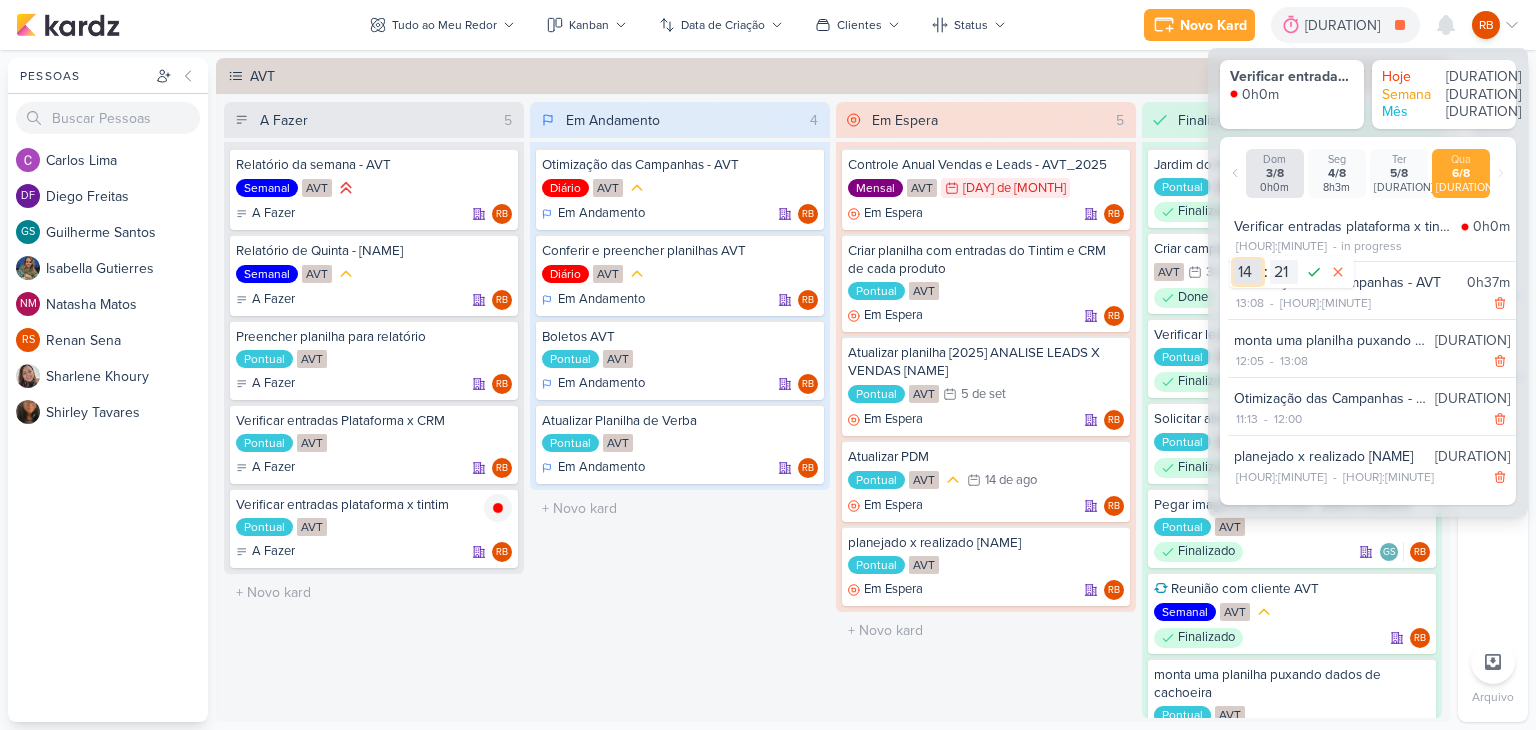 click on "00 01 02 03 04 05 06 07 08 09 10 11 12 13 14 15 16 17 18 19 20 21 22 23" at bounding box center (1248, 272) 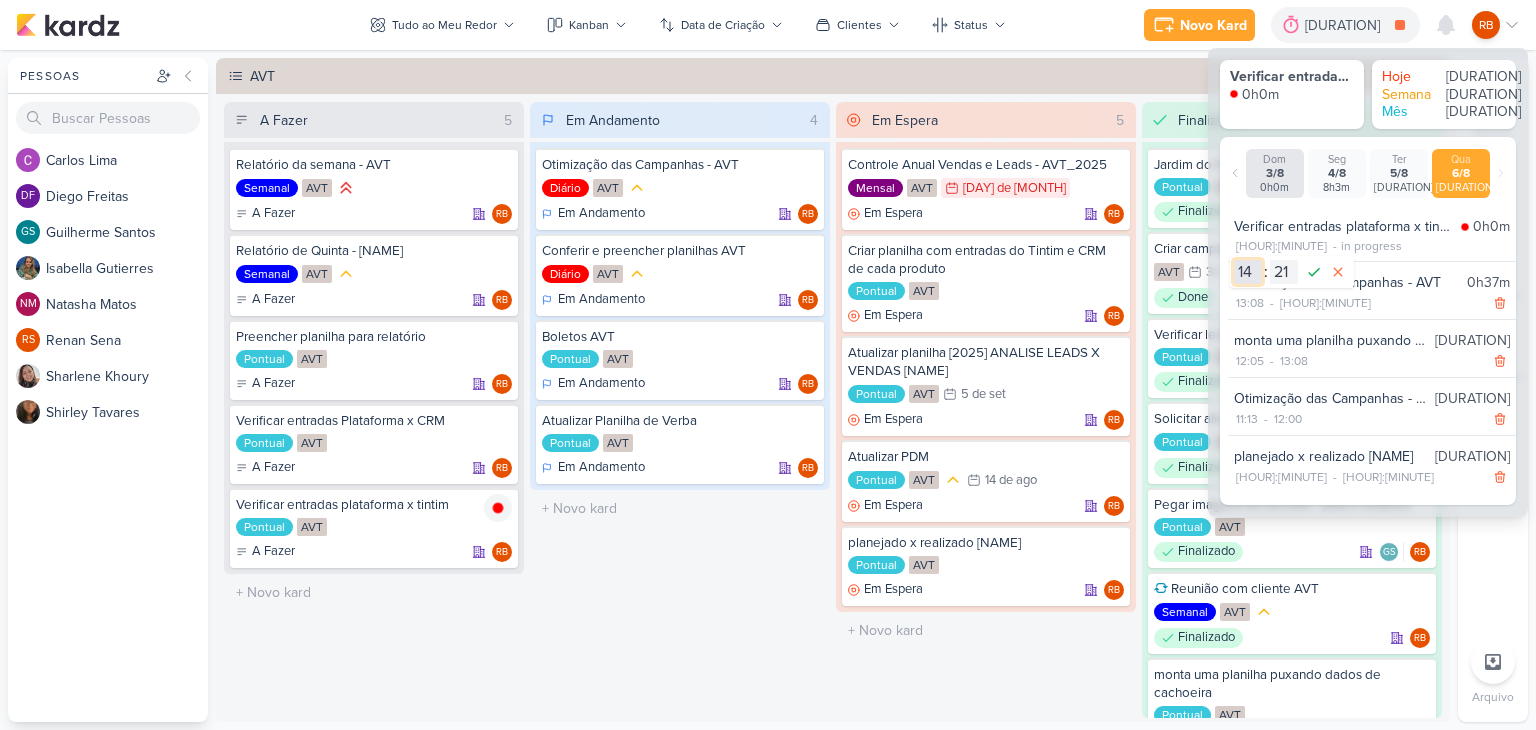 select on "13" 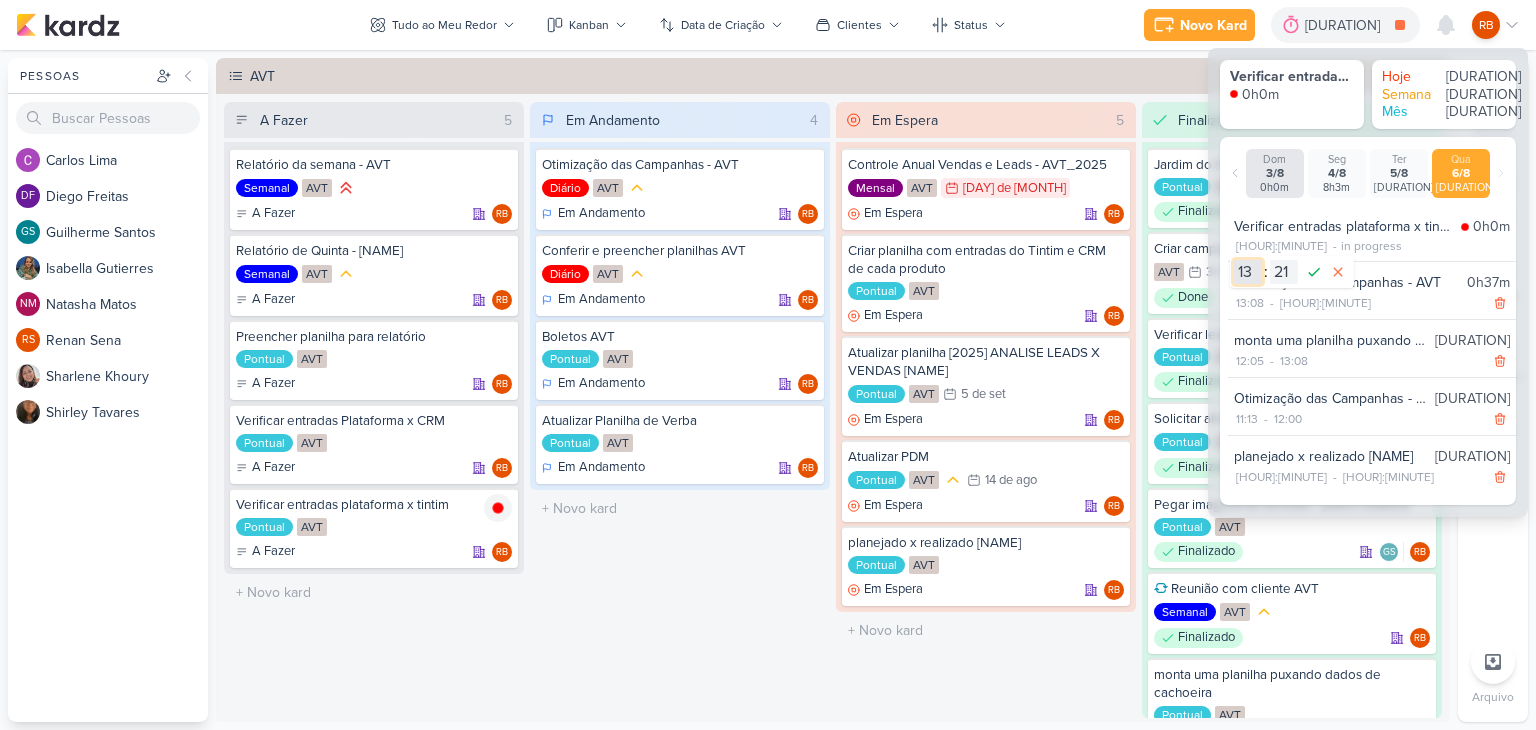 click on "00 01 02 03 04 05 06 07 08 09 10 11 12 13 14 15 16 17 18 19 20 21 22 23" at bounding box center (1248, 272) 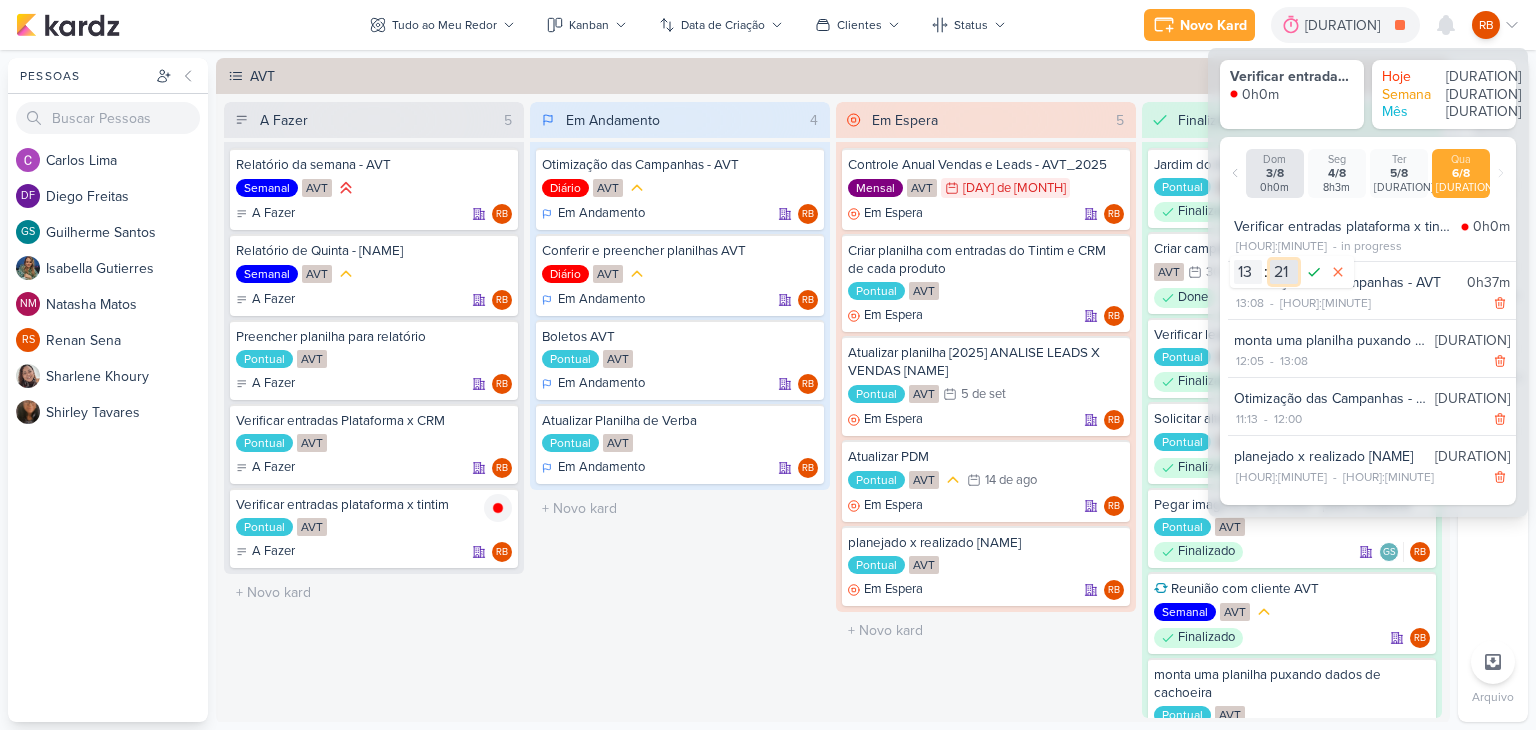 click on "00 01 02 03 04 05 06 07 08 09 10 11 12 13 14 15 16 17 18 19 20 21 22 23 24 25 26 27 28 29 30 31 32 33 34 35 36 37 38 39 40 41 42 43 44 45 46 47 48 49 50 51 52 53 54 55 56 57 58 59" at bounding box center (1284, 272) 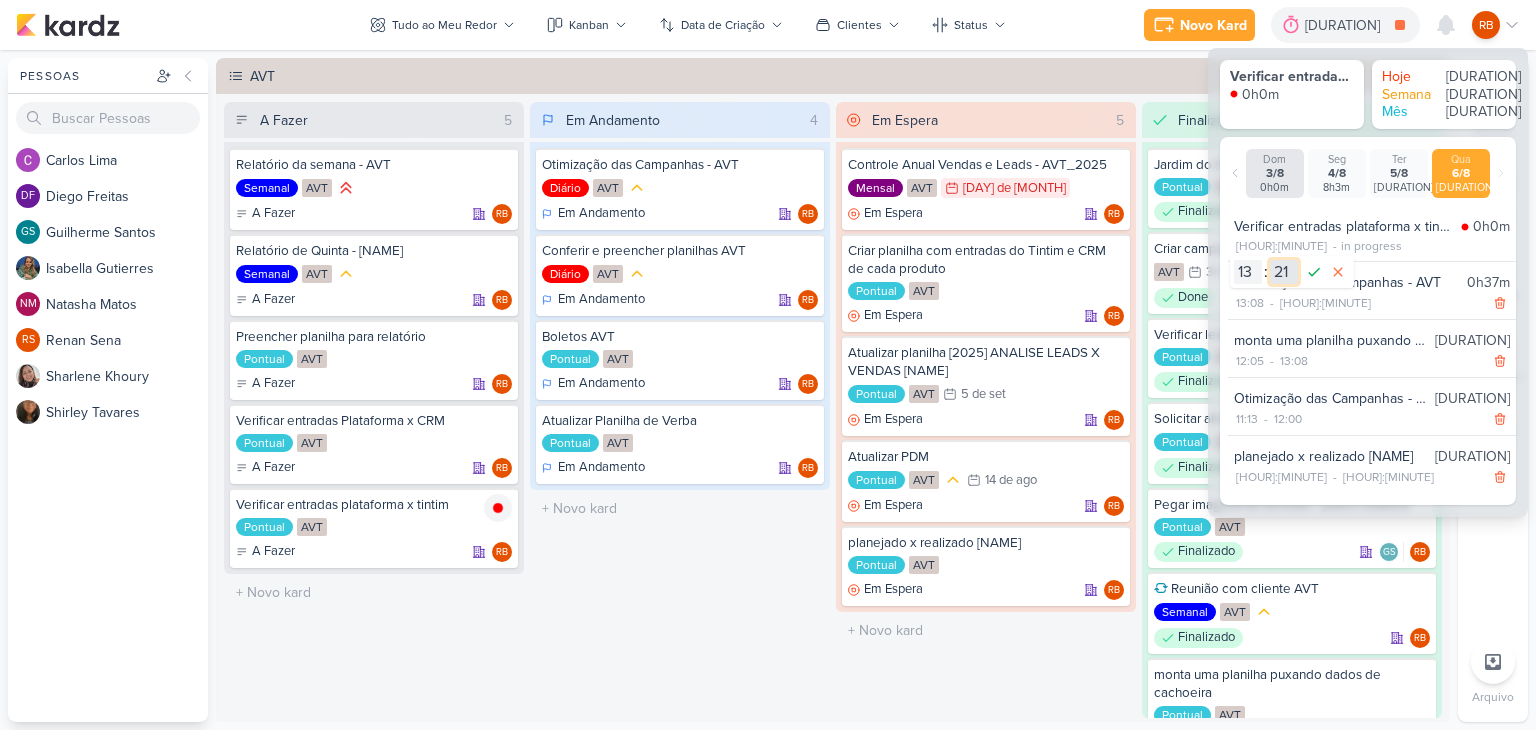 click on "00 01 02 03 04 05 06 07 08 09 10 11 12 13 14 15 16 17 18 19 20 21 22 23 24 25 26 27 28 29 30 31 32 33 34 35 36 37 38 39 40 41 42 43 44 45 46 47 48 49 50 51 52 53 54 55 56 57 58 59" at bounding box center (1284, 272) 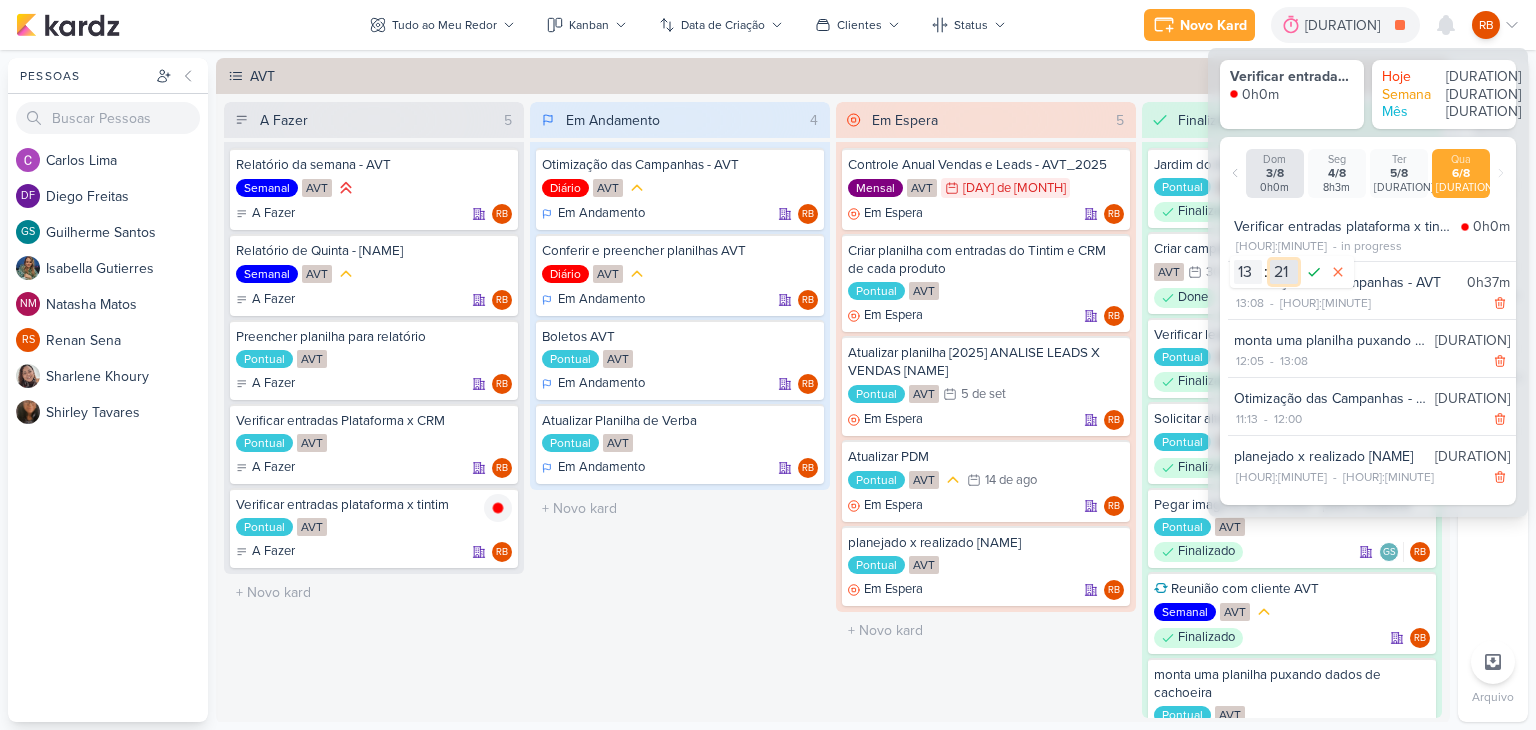 click on "00 01 02 03 04 05 06 07 08 09 10 11 12 13 14 15 16 17 18 19 20 21 22 23 24 25 26 27 28 29 30 31 32 33 34 35 36 37 38 39 40 41 42 43 44 45 46 47 48 49 50 51 52 53 54 55 56 57 58 59" at bounding box center [1284, 272] 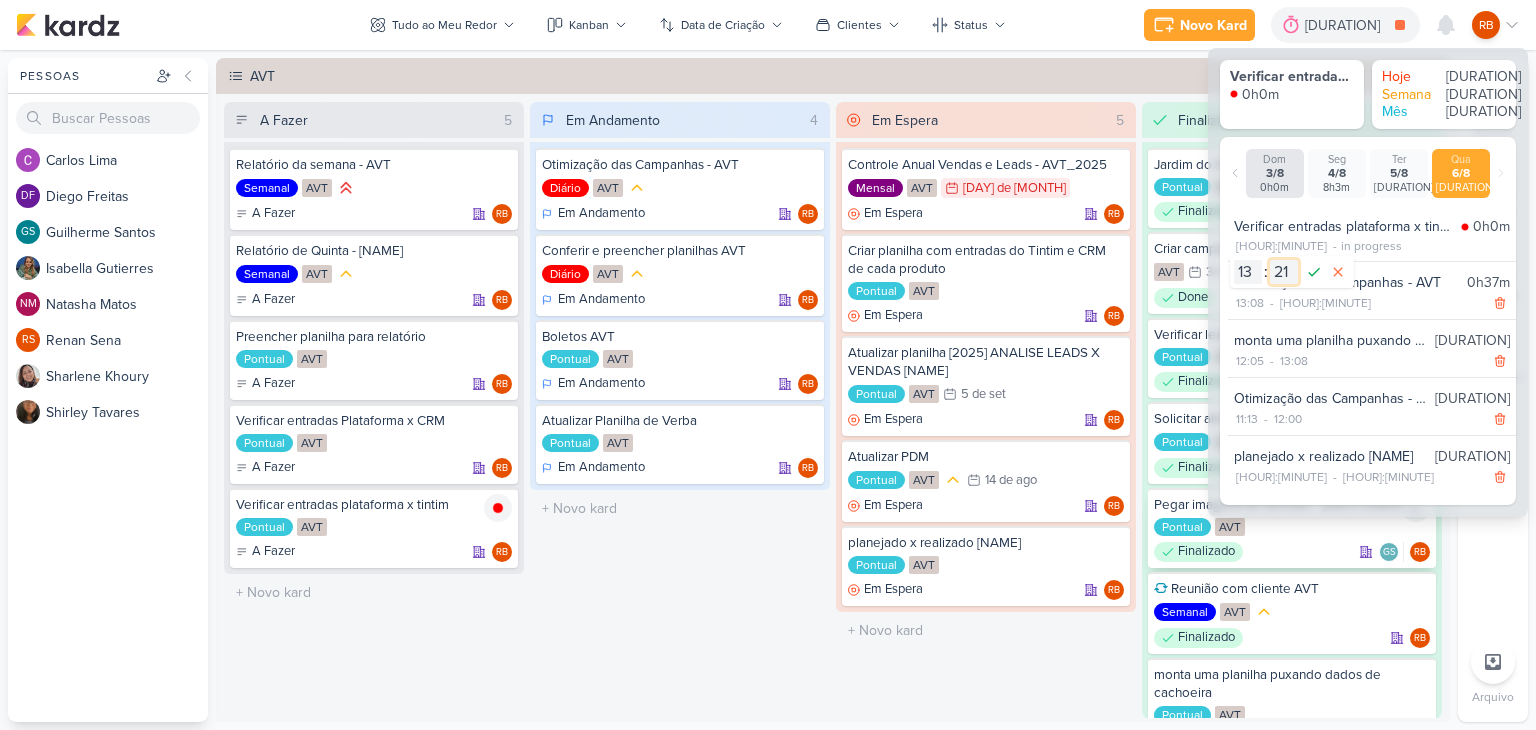select on "54" 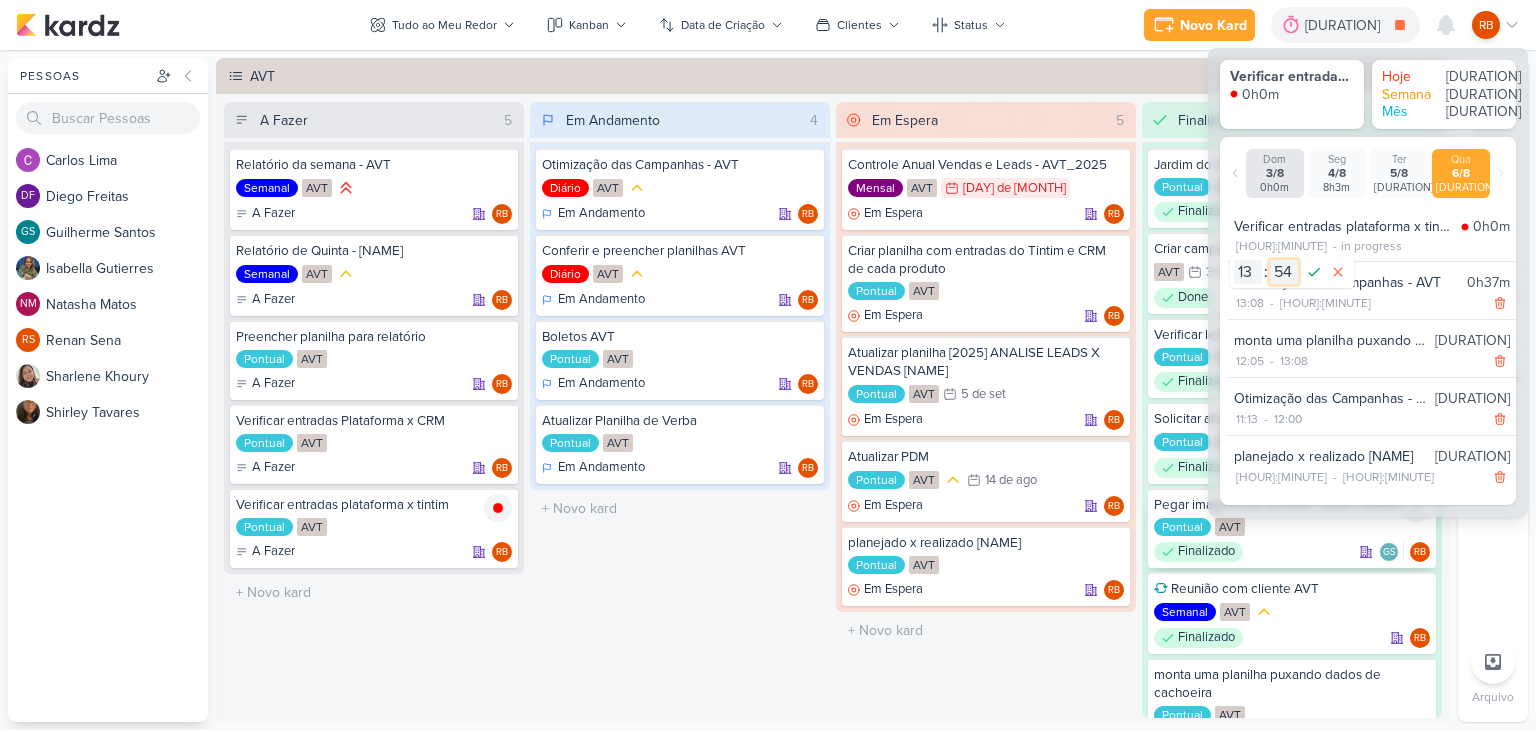 click on "00 01 02 03 04 05 06 07 08 09 10 11 12 13 14 15 16 17 18 19 20 21 22 23 24 25 26 27 28 29 30 31 32 33 34 35 36 37 38 39 40 41 42 43 44 45 46 47 48 49 50 51 52 53 54 55 56 57 58 59" at bounding box center (1284, 272) 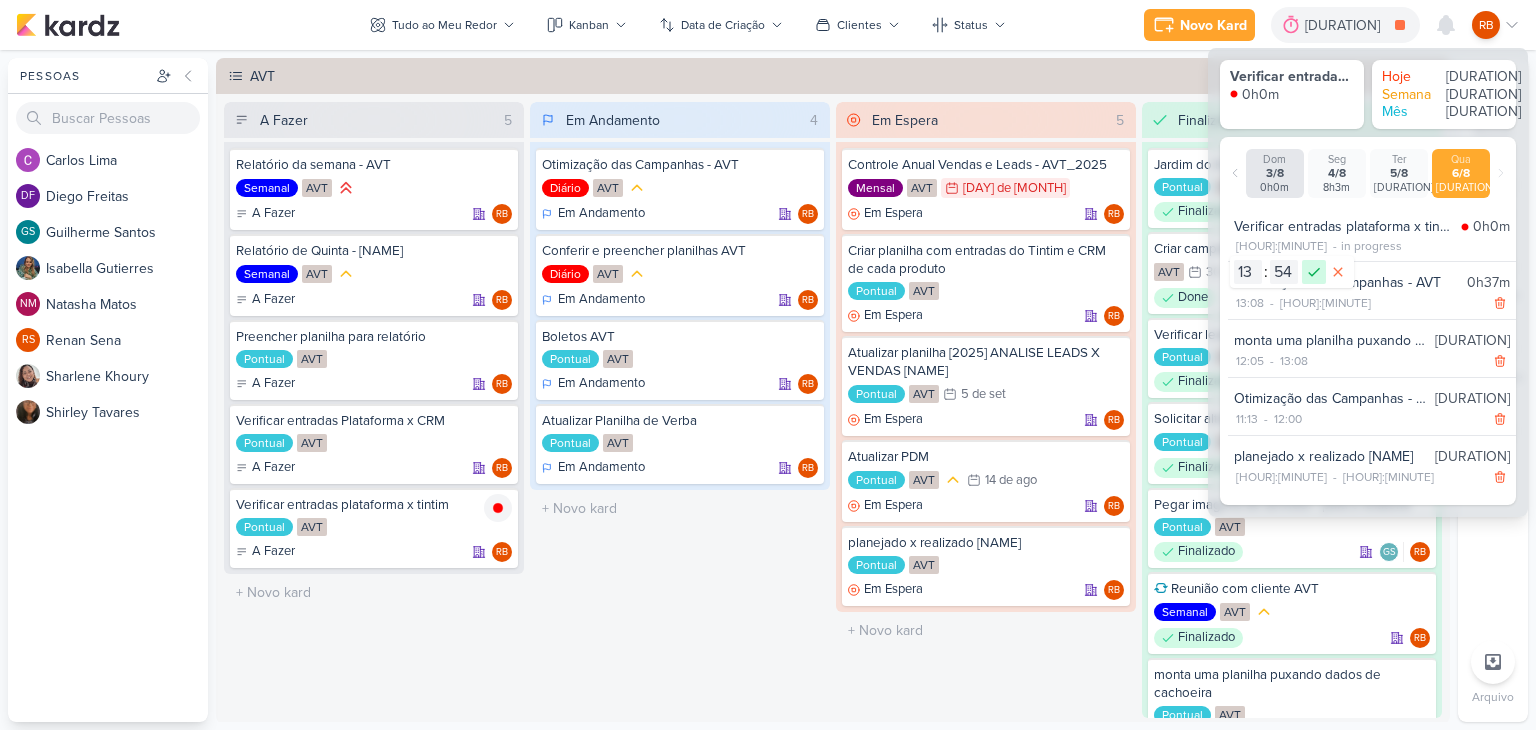 click 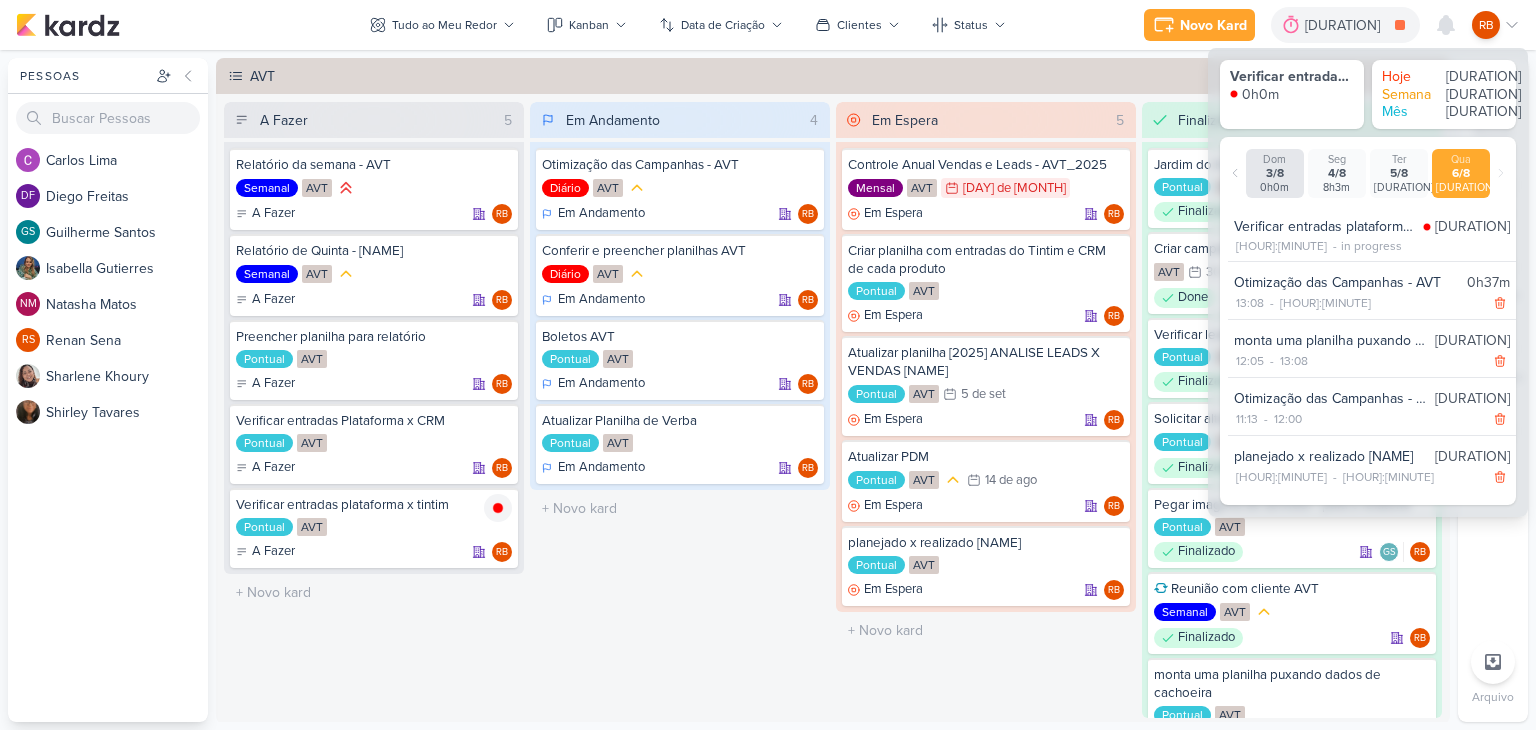 click on "AVT" at bounding box center (847, 76) 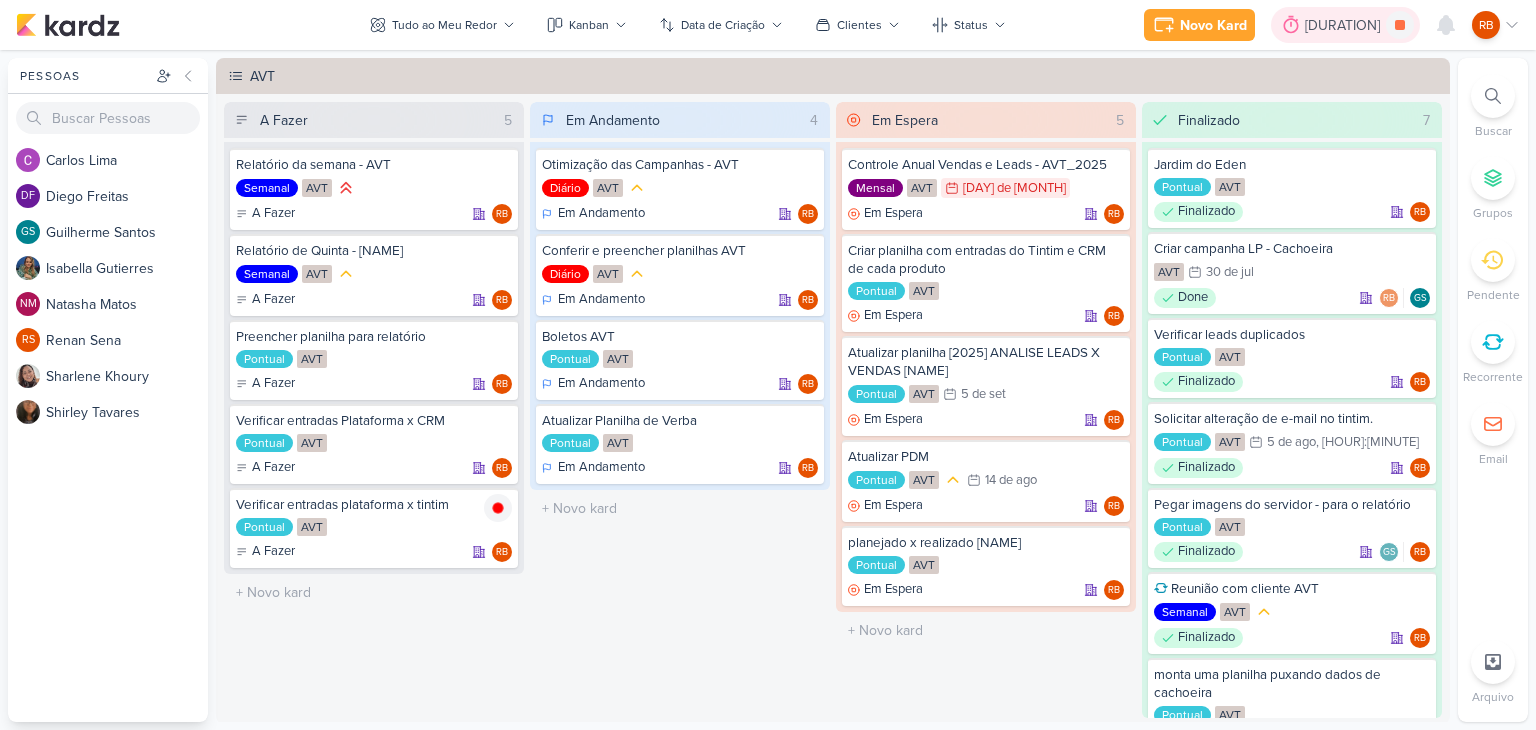 click on "[DURATION]" at bounding box center [1345, 25] 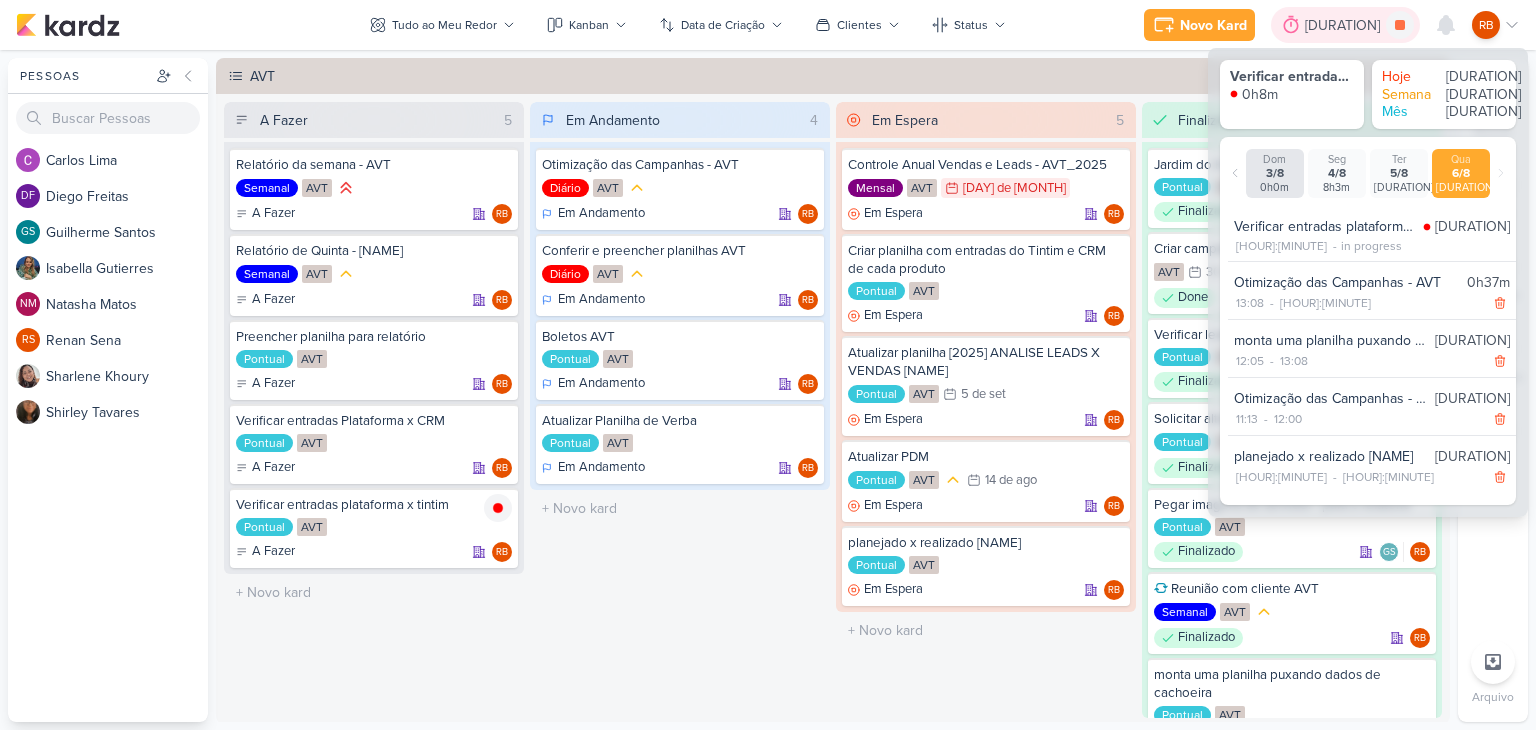 click on "[DURATION]" at bounding box center [1345, 25] 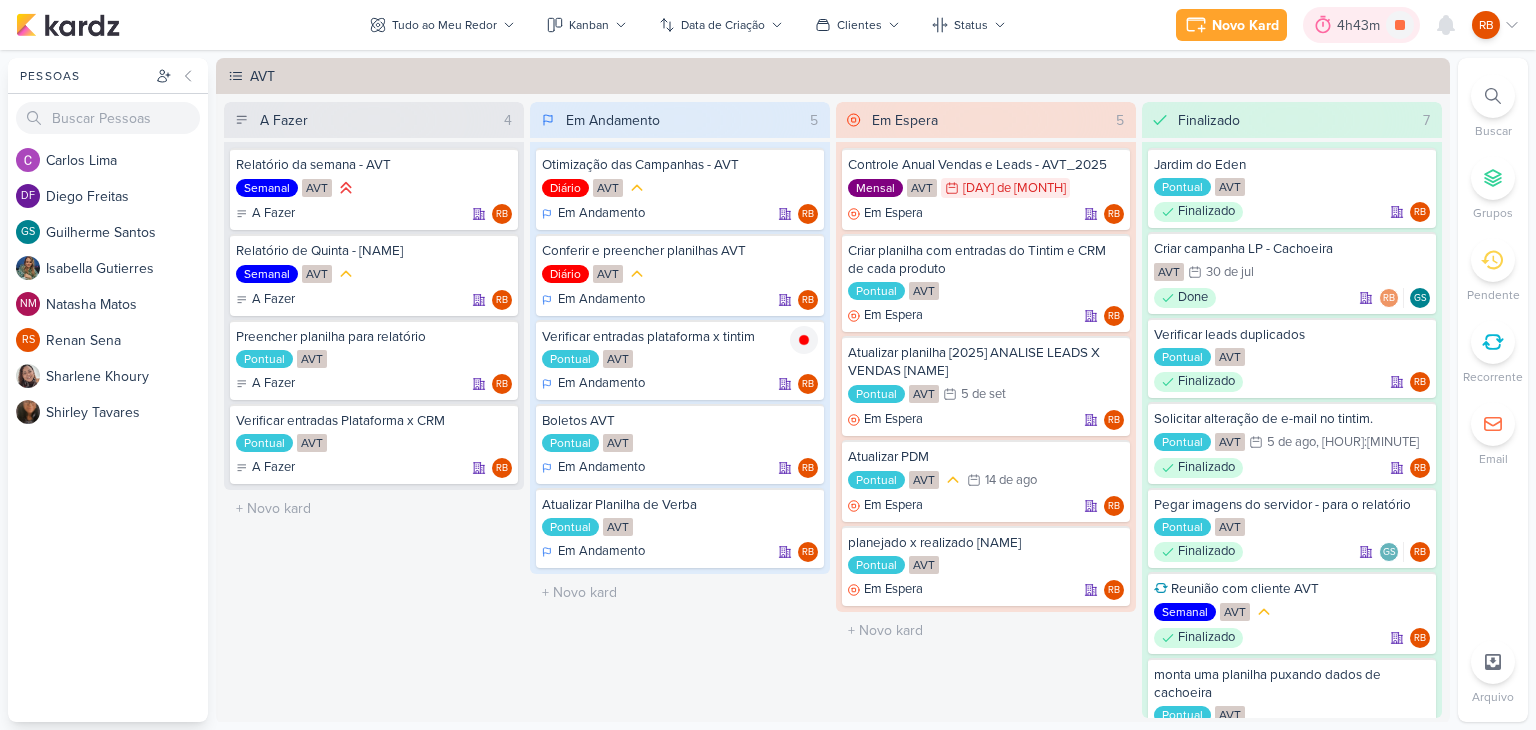 click on "4h43m" at bounding box center [1361, 25] 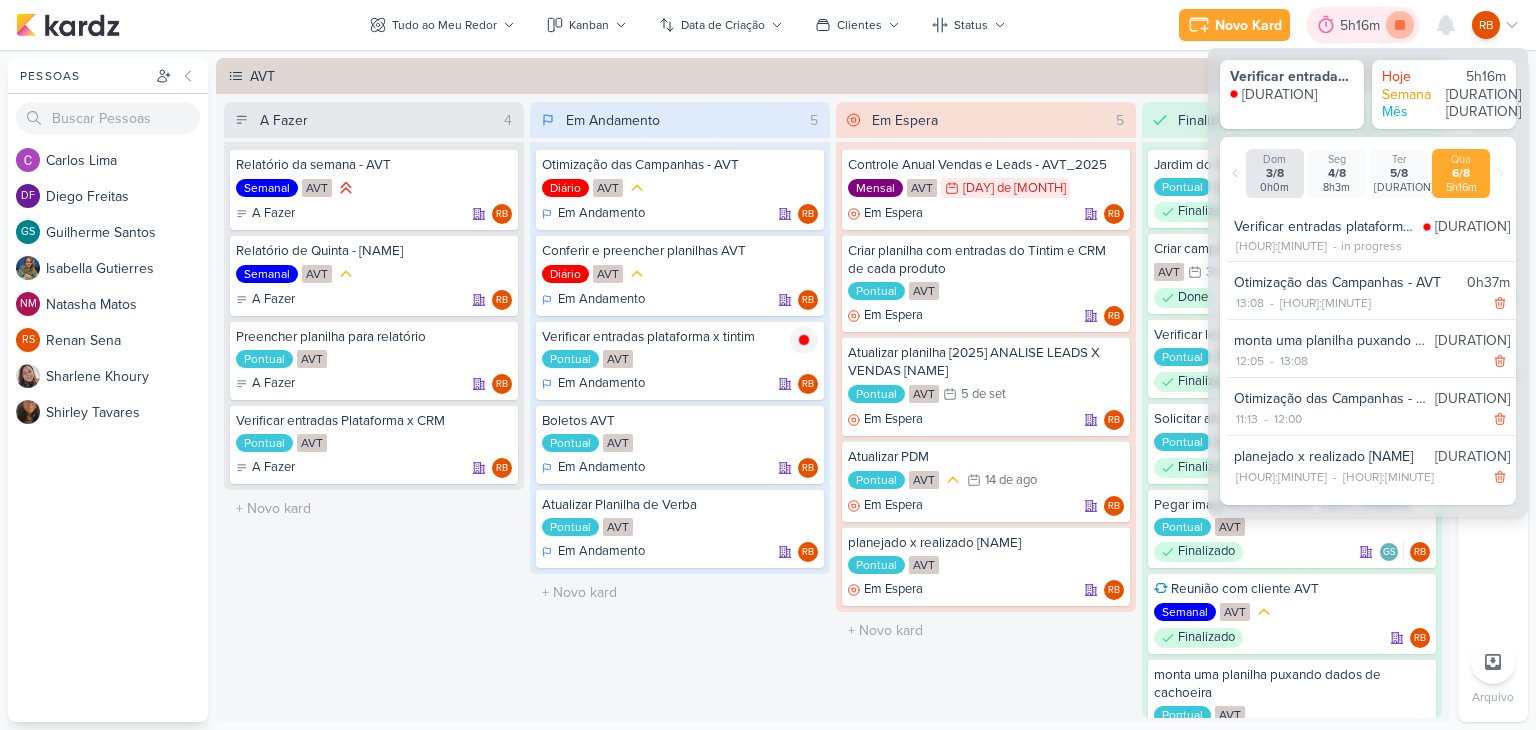 click 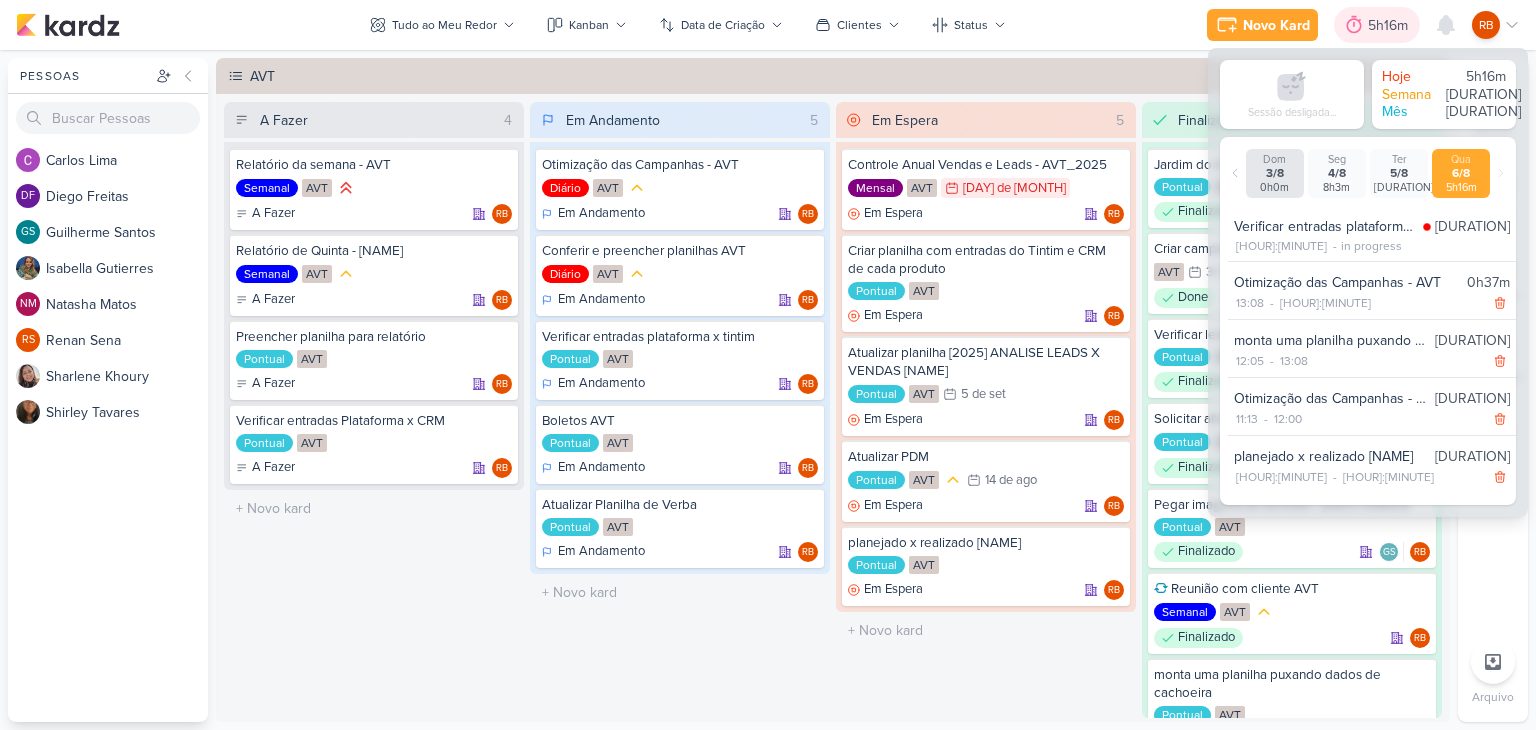 click on "5h16m" at bounding box center [1391, 25] 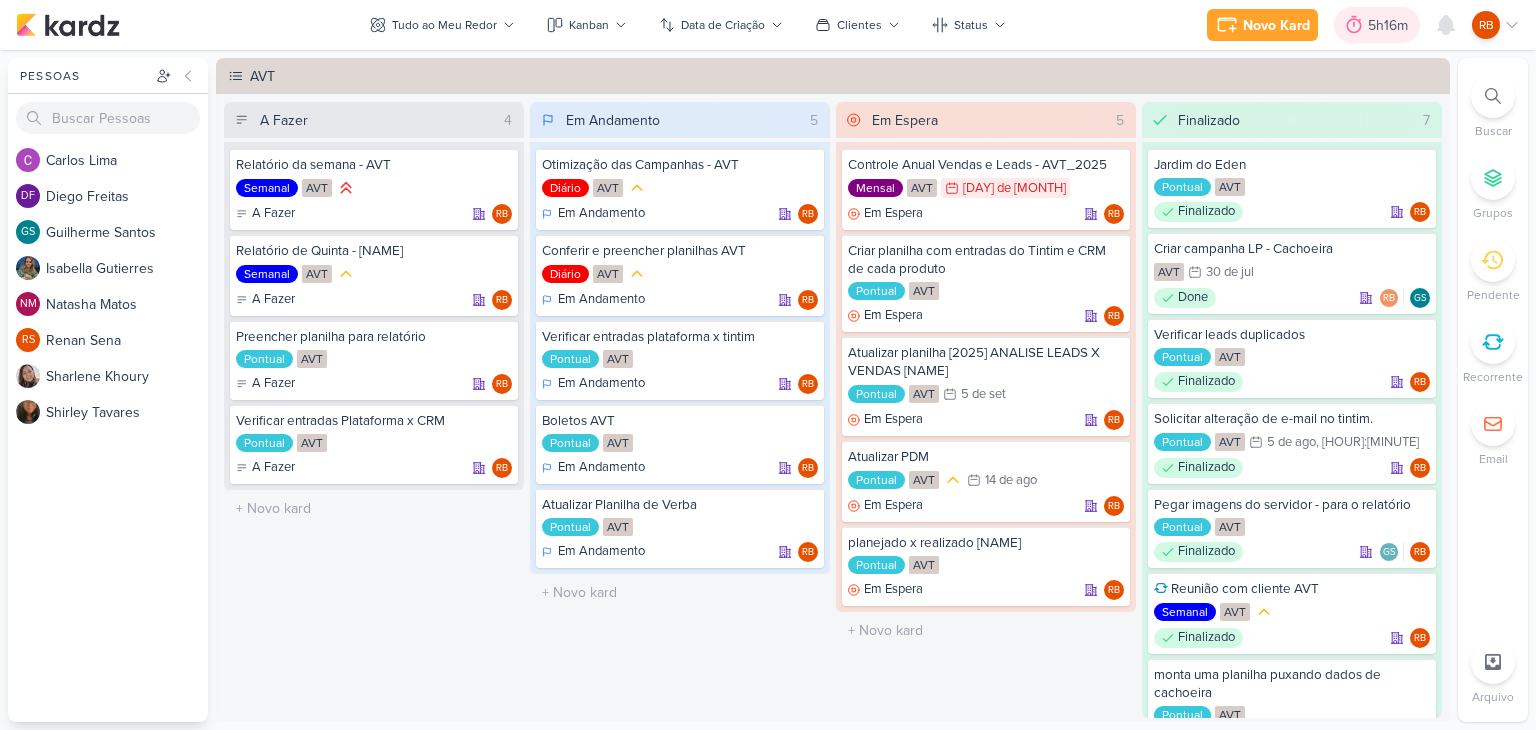 click on "5h16m" at bounding box center (1391, 25) 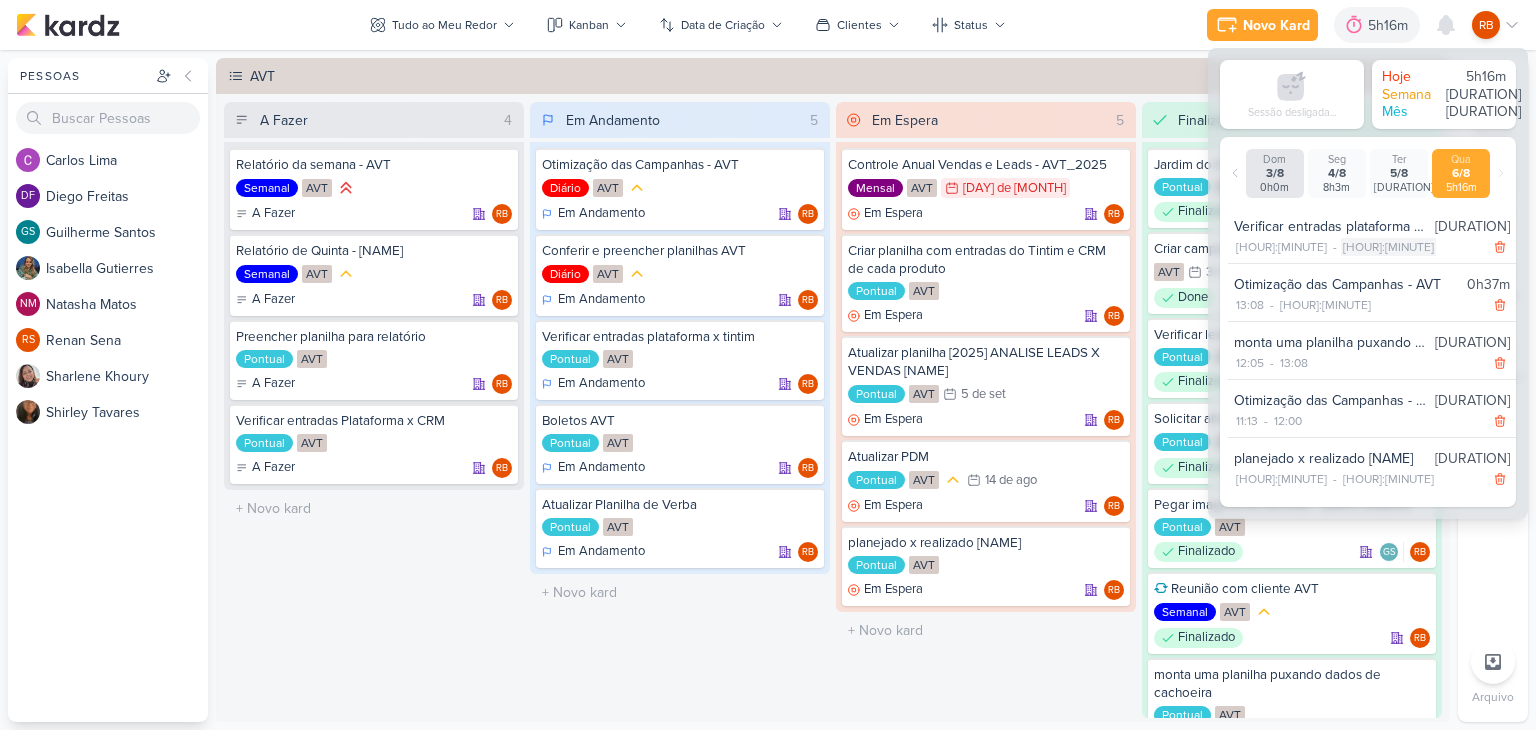 click on "[HOUR]:[MINUTE]" at bounding box center [1388, 247] 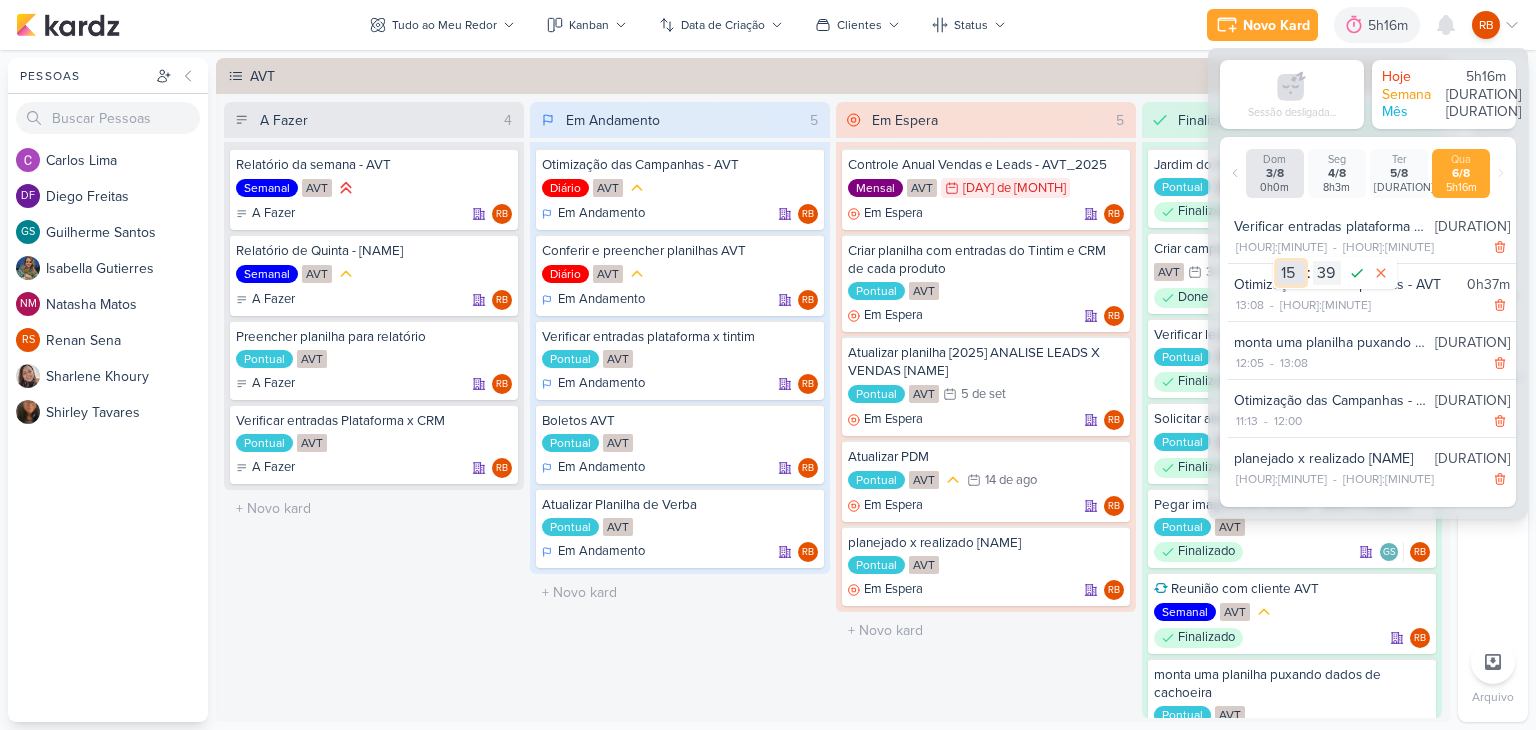 click on "00 01 02 03 04 05 06 07 08 09 10 11 12 13 14 15 16 17 18 19 20 21 22 23" at bounding box center [1291, 273] 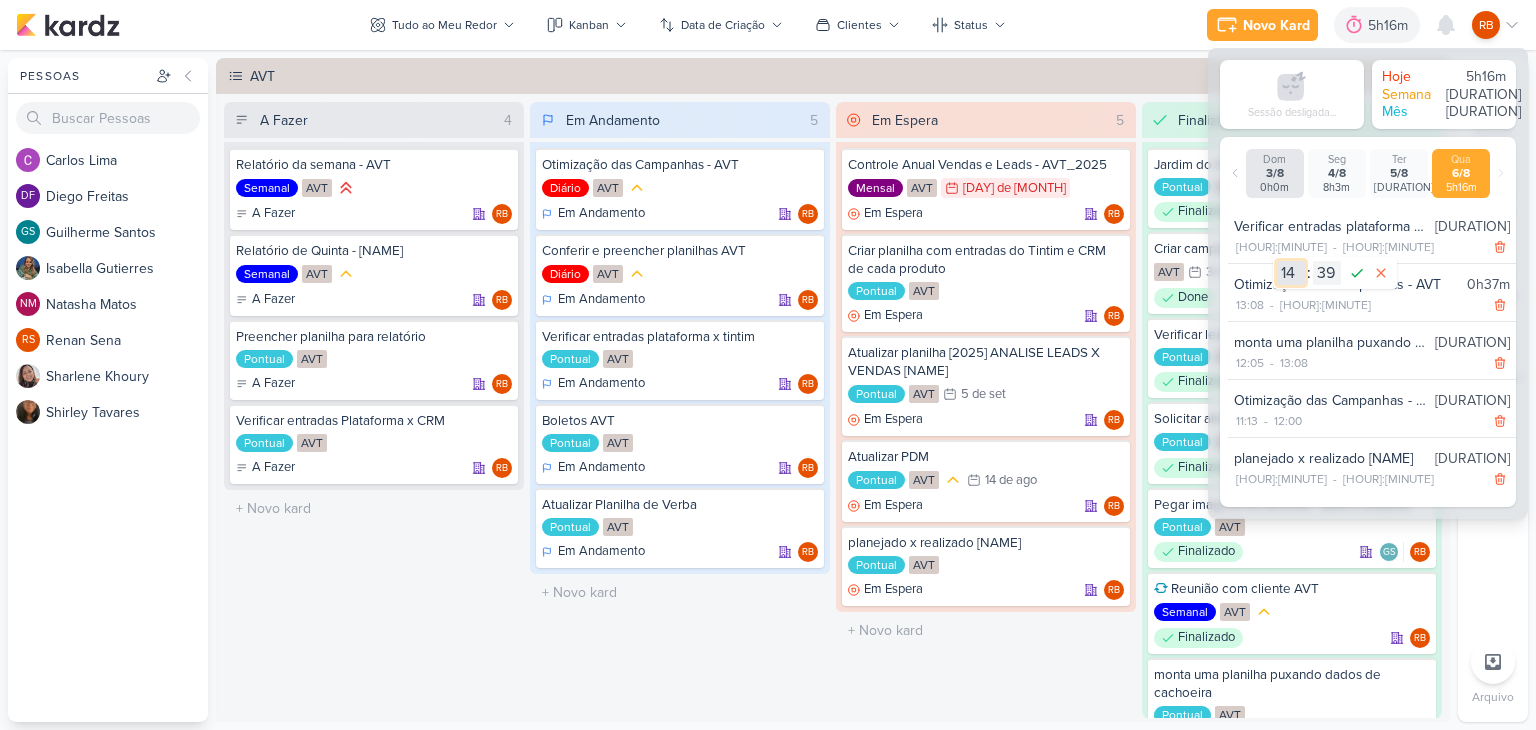 click on "00 01 02 03 04 05 06 07 08 09 10 11 12 13 14 15 16 17 18 19 20 21 22 23" at bounding box center (1291, 273) 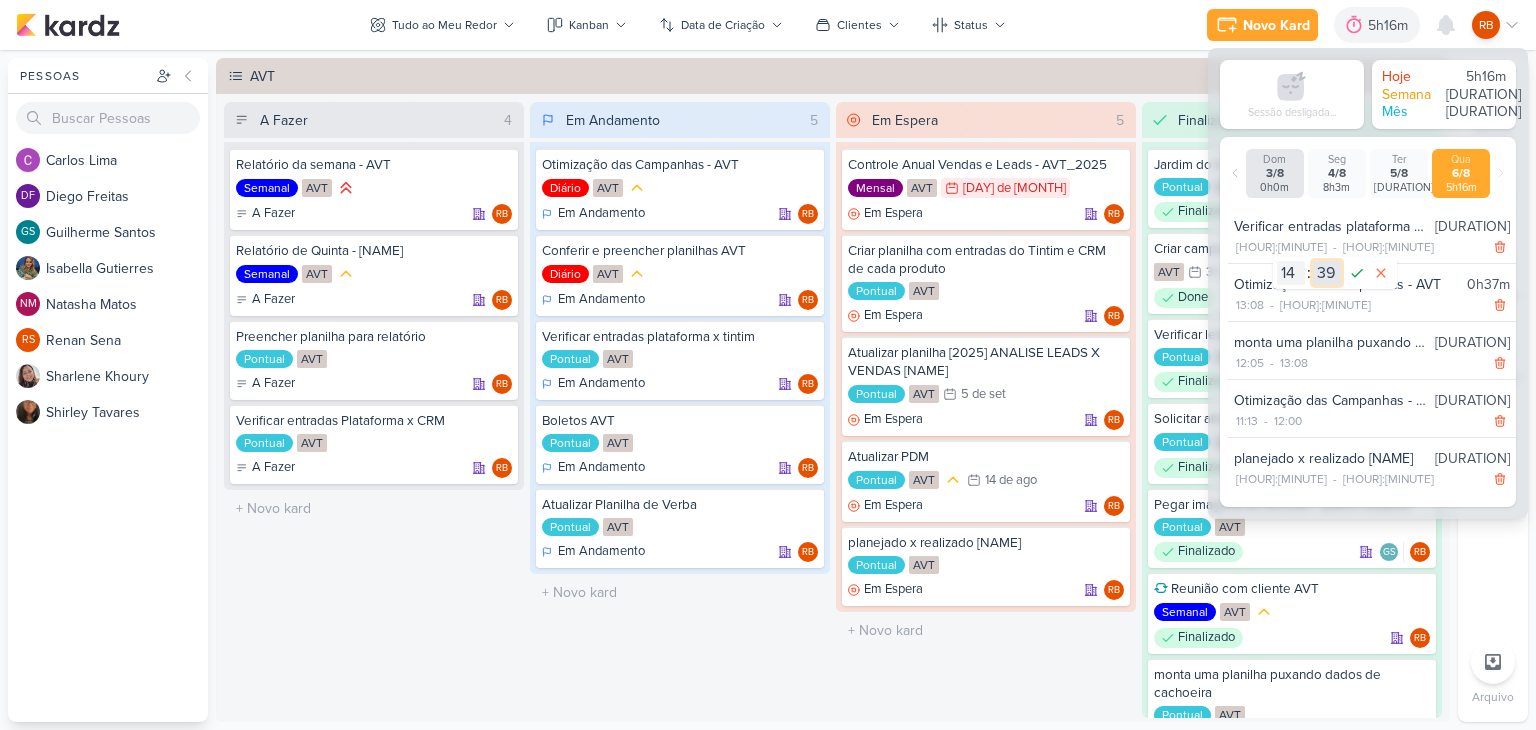 click on "00 01 02 03 04 05 06 07 08 09 10 11 12 13 14 15 16 17 18 19 20 21 22 23 24 25 26 27 28 29 30 31 32 33 34 35 36 37 38 39 40 41 42 43 44 45 46 47 48 49 50 51 52 53 54 55 56 57 58 59" at bounding box center [1327, 273] 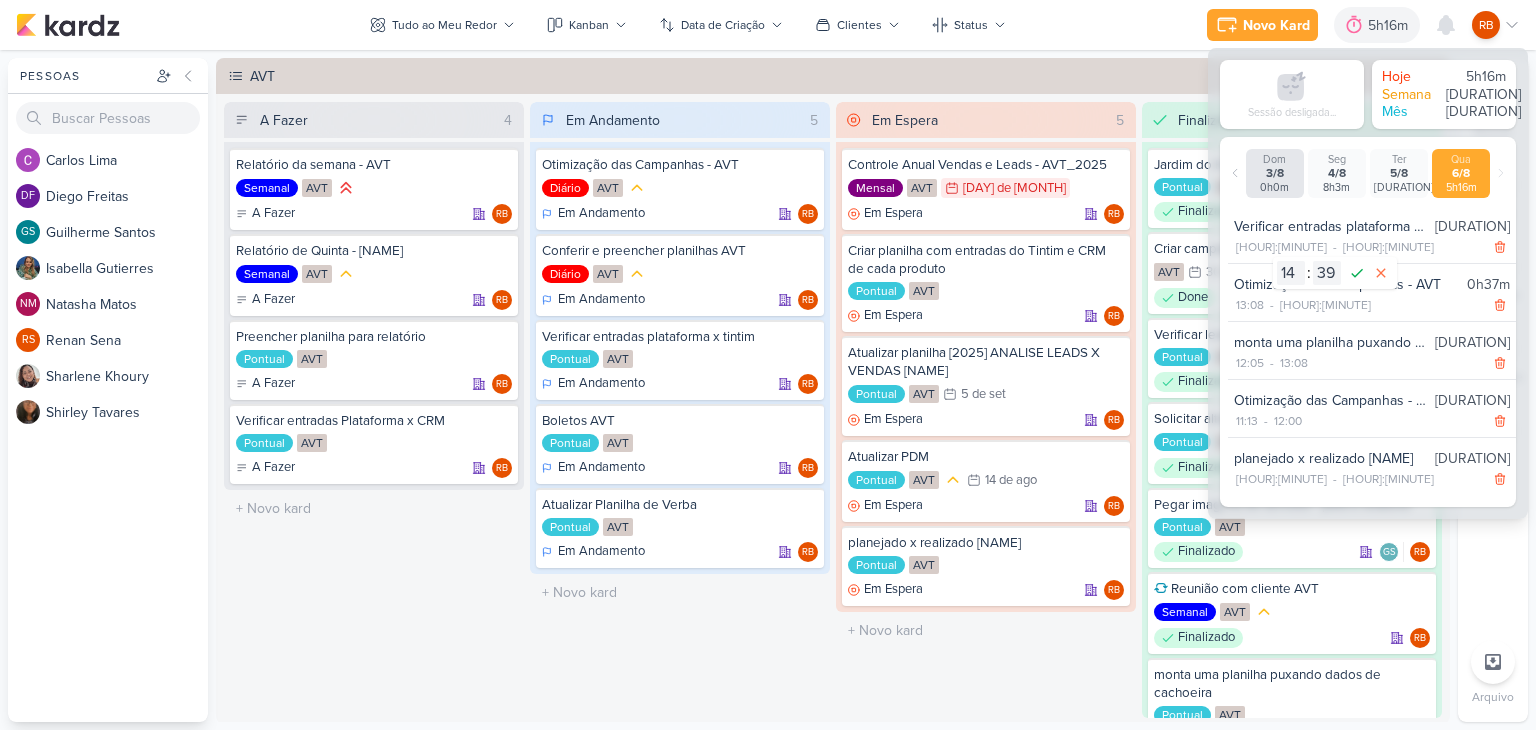 click on "00 01 02 03 04 05 06 07 08 09 10 11 12 13 14 15 16 17 18 19 20 21 22 23
:
00 01 02 03 04 05 06 07 08 09 10 11 12 13 14 15 16 17 18 19 20 21 22 23 24 25 26 27 28 29 30 31 32 33 34 35 36 37 38 39 40 41 42 43 44 45 46 47 48 49 50 51 52 53 54 55 56 57 58 59" at bounding box center [1335, 273] 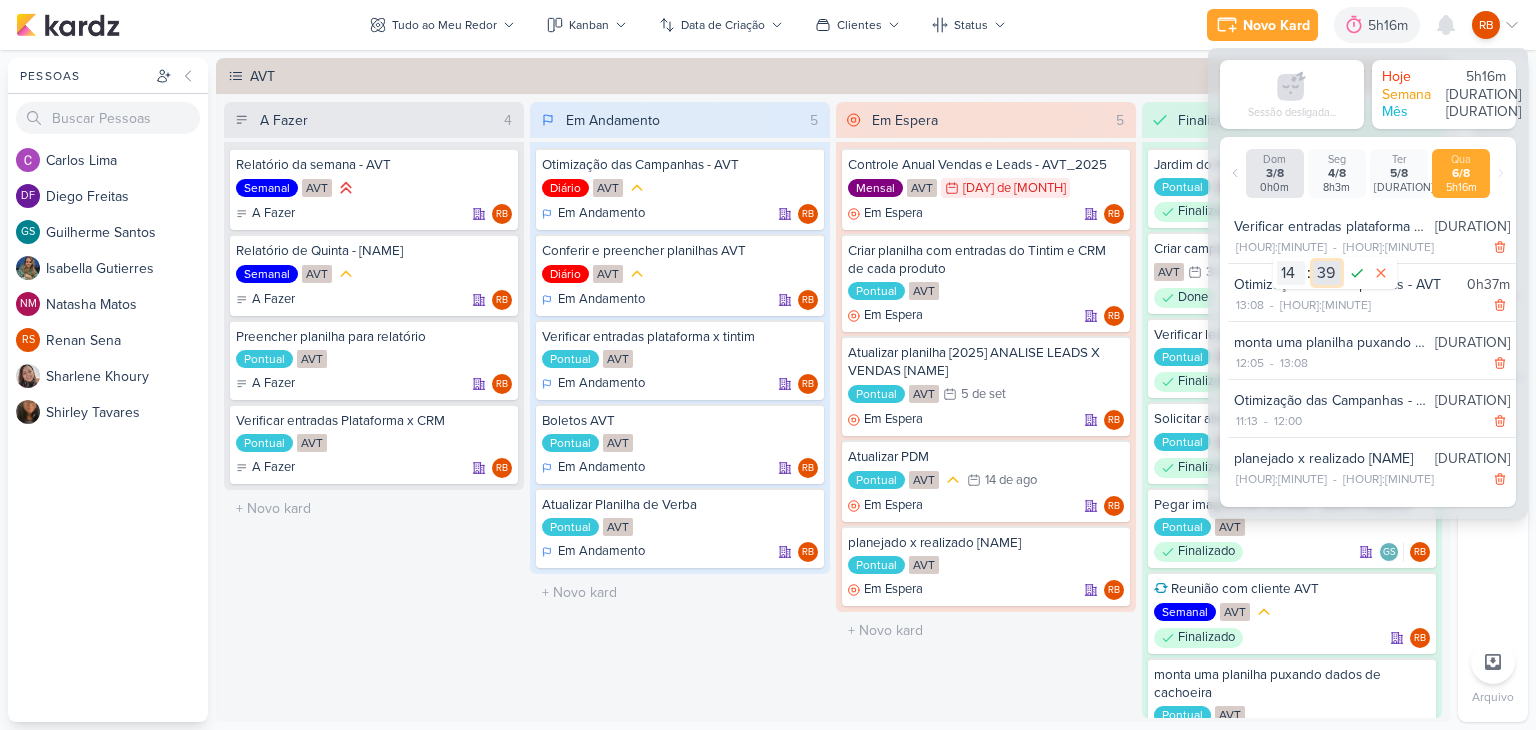 click on "00 01 02 03 04 05 06 07 08 09 10 11 12 13 14 15 16 17 18 19 20 21 22 23 24 25 26 27 28 29 30 31 32 33 34 35 36 37 38 39 40 41 42 43 44 45 46 47 48 49 50 51 52 53 54 55 56 57 58 59" at bounding box center [1327, 273] 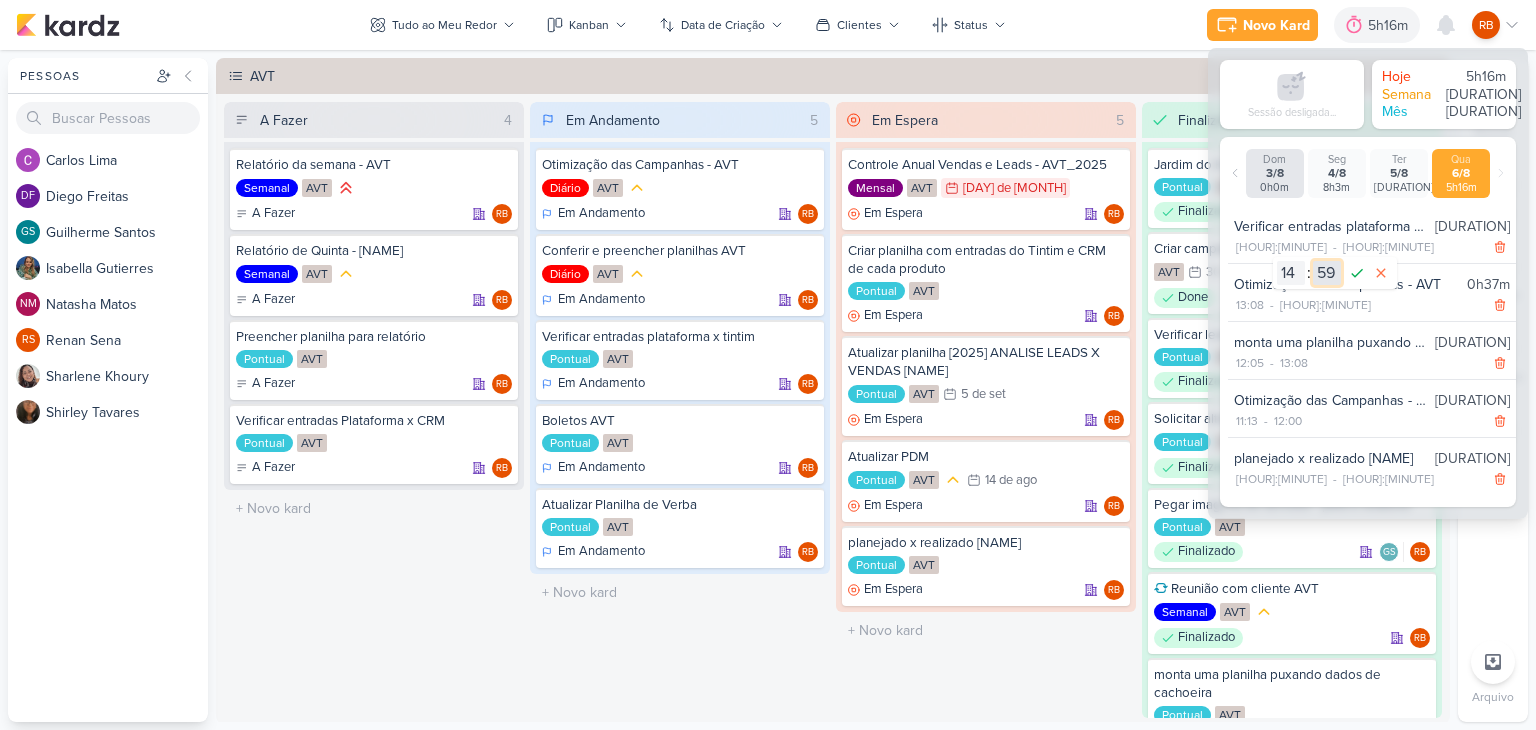 click on "00 01 02 03 04 05 06 07 08 09 10 11 12 13 14 15 16 17 18 19 20 21 22 23 24 25 26 27 28 29 30 31 32 33 34 35 36 37 38 39 40 41 42 43 44 45 46 47 48 49 50 51 52 53 54 55 56 57 58 59" at bounding box center [1327, 273] 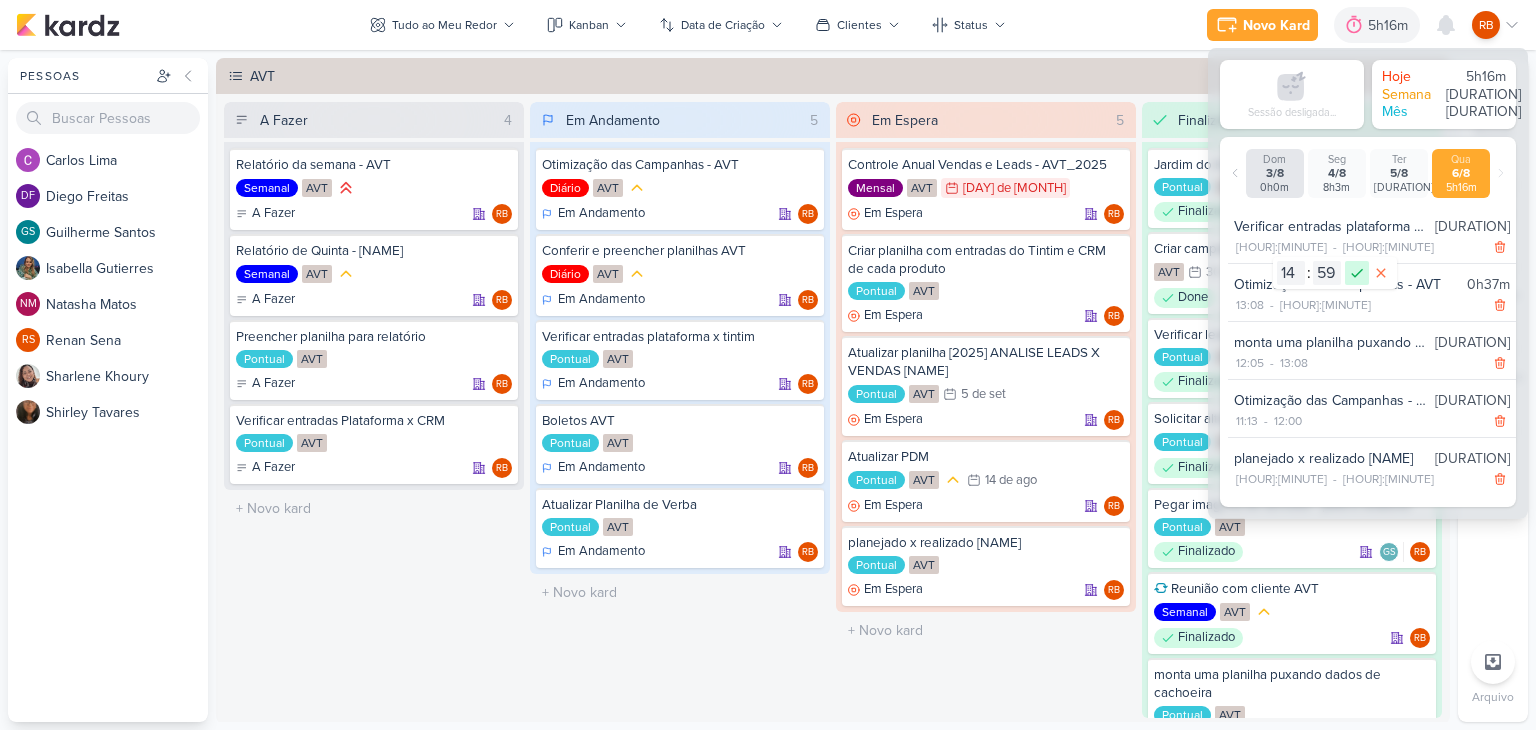 click 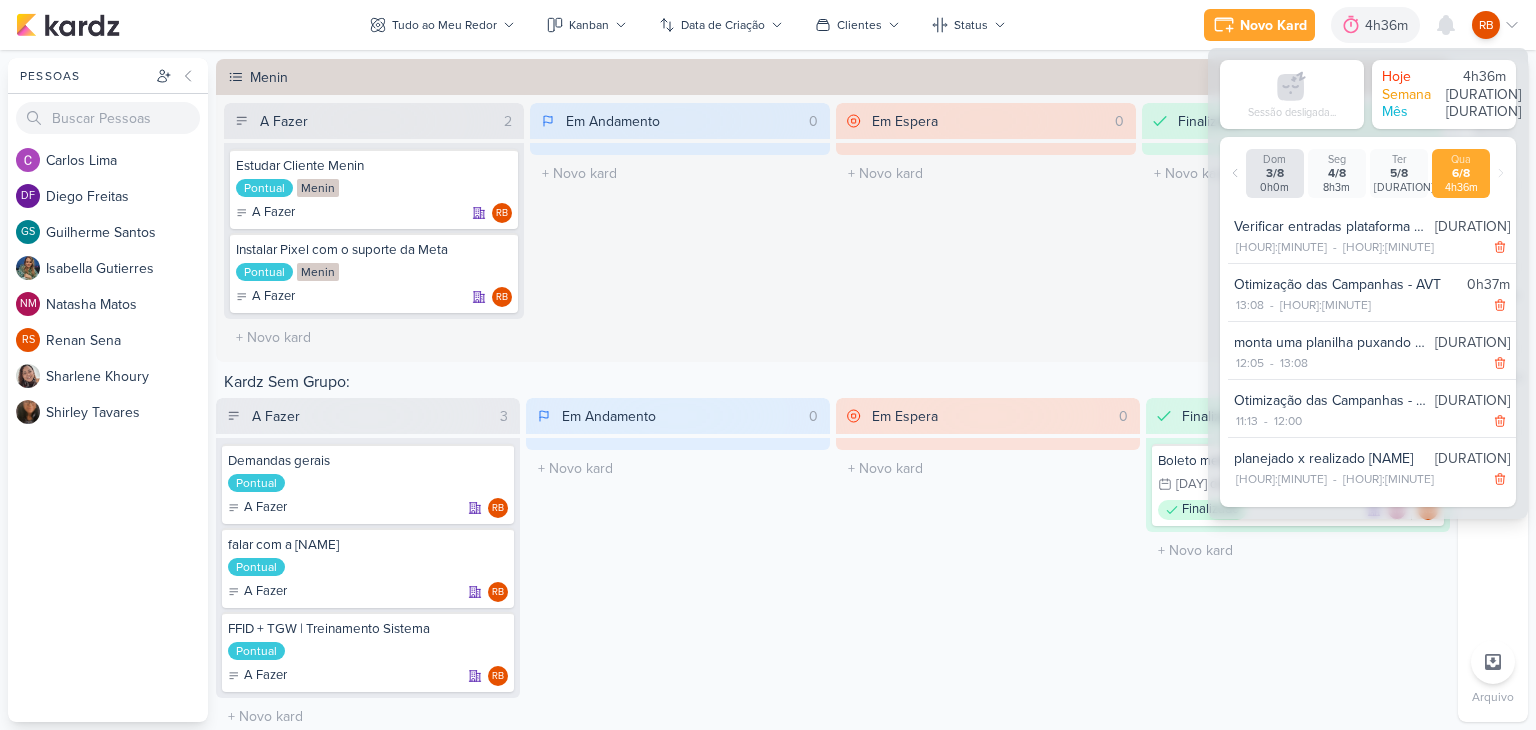 scroll, scrollTop: 910, scrollLeft: 0, axis: vertical 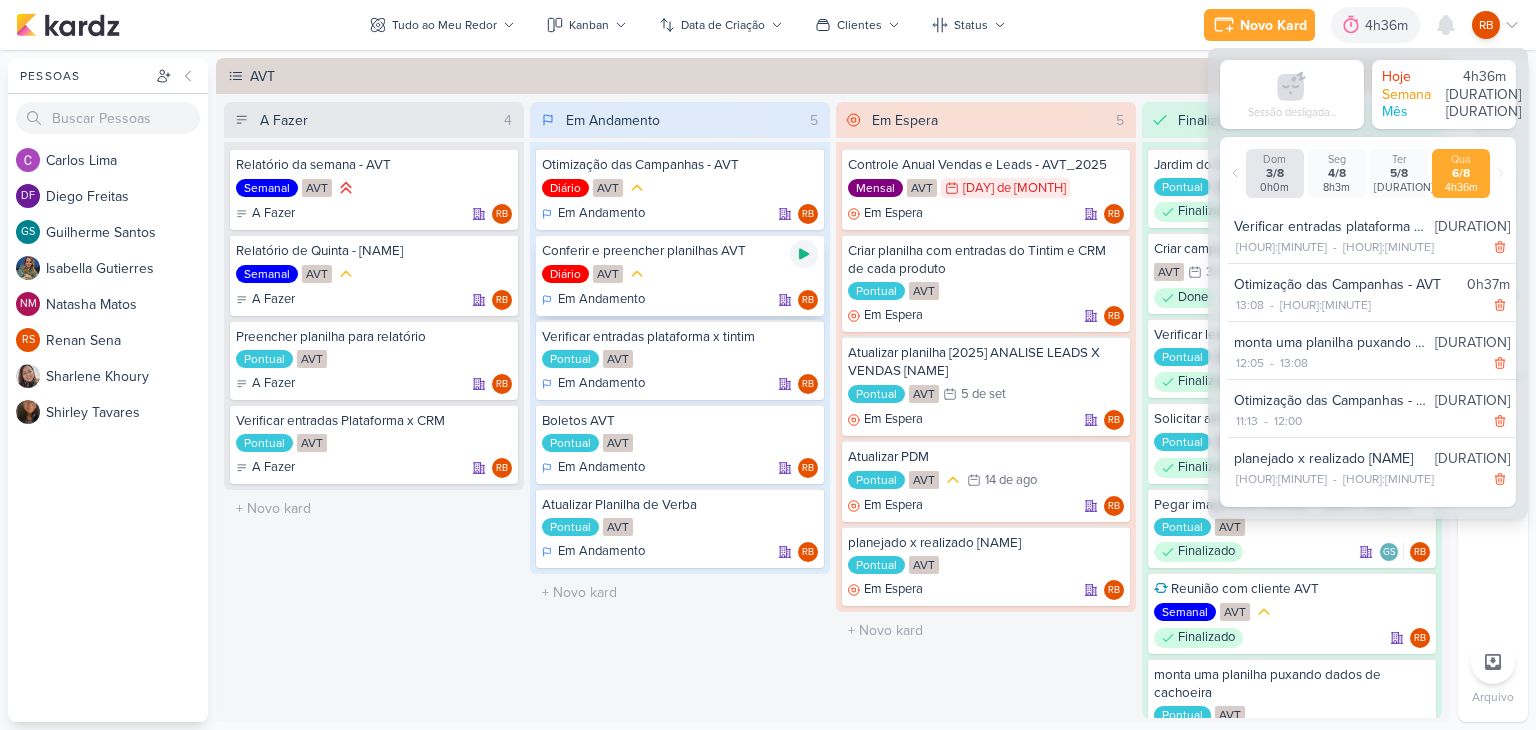 click 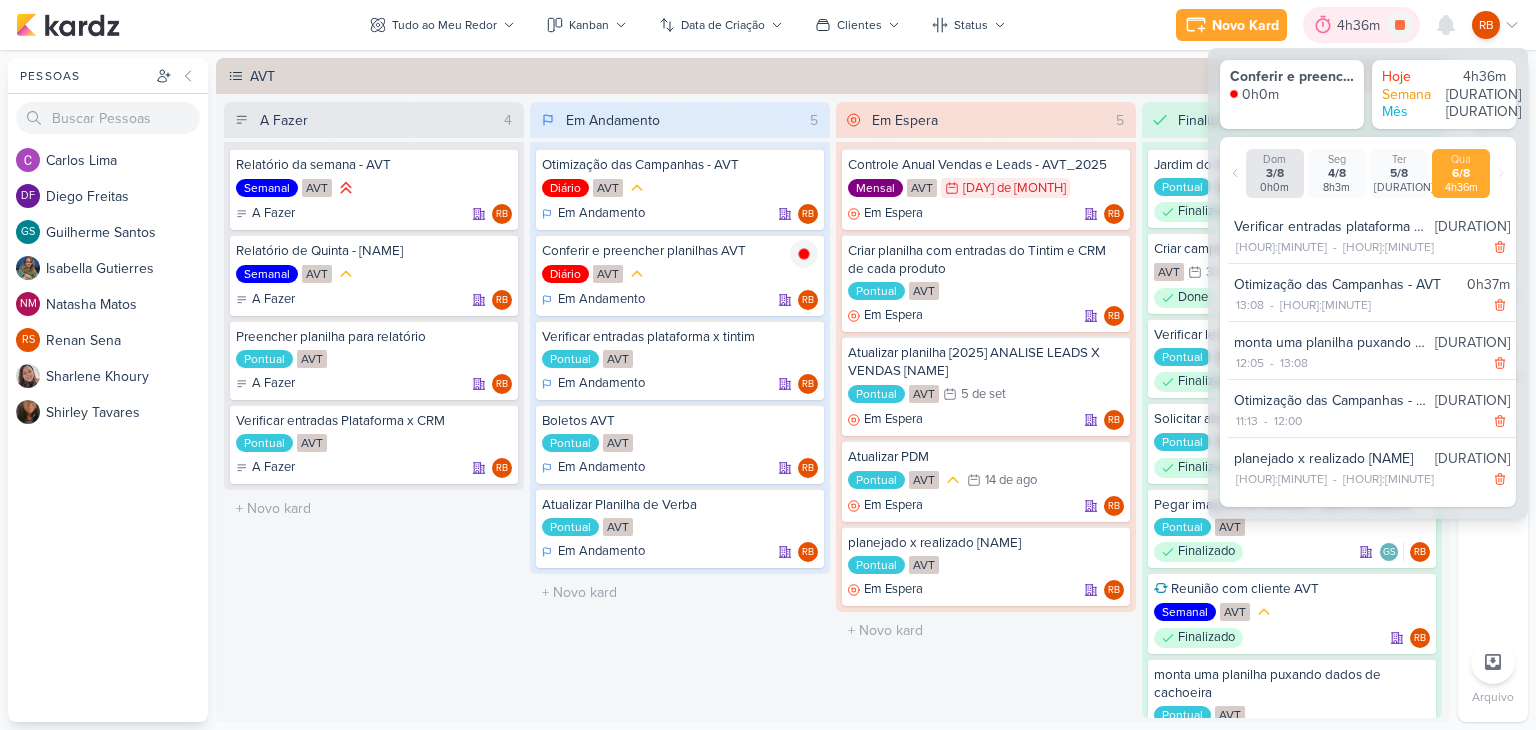 click on "4h36m" at bounding box center (1361, 25) 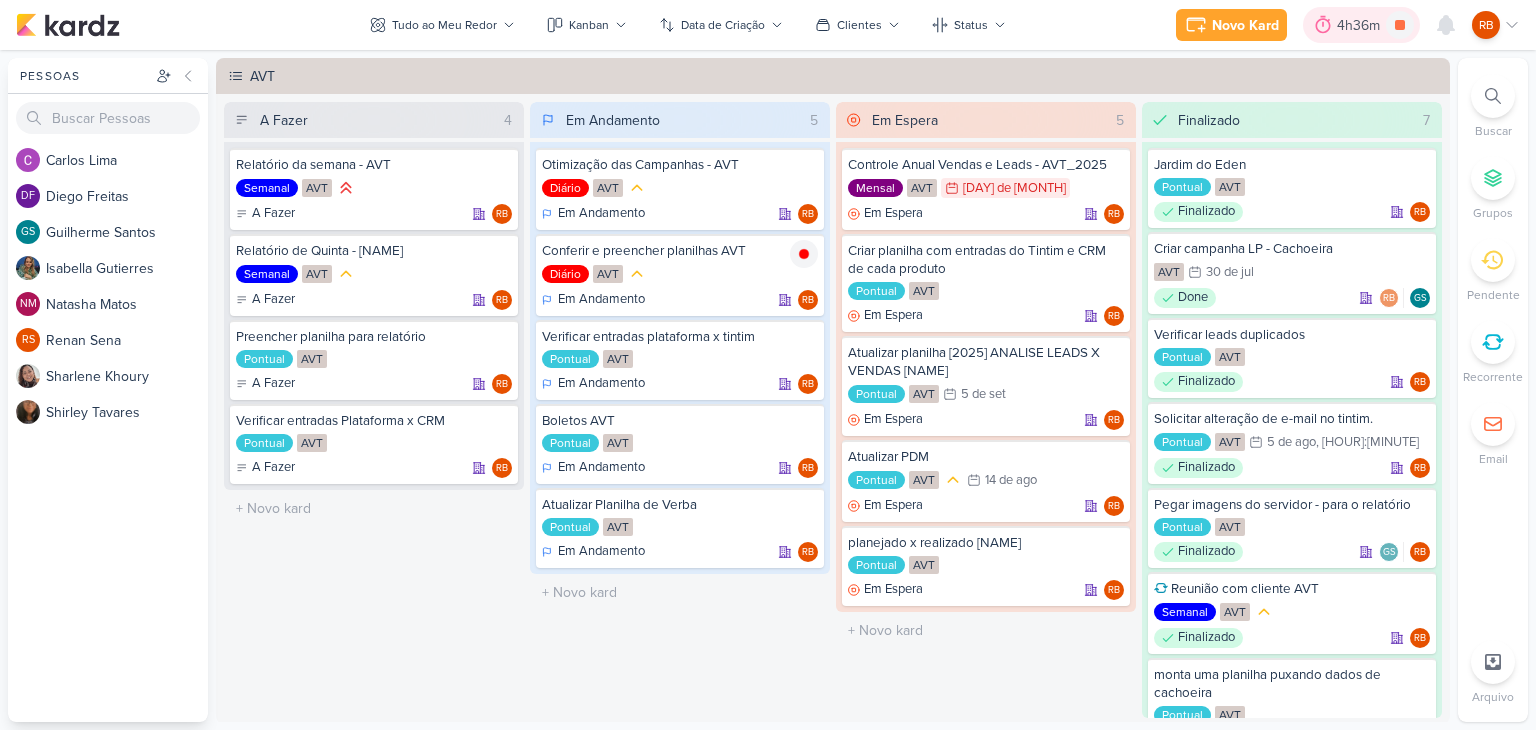 click on "4h36m" at bounding box center [1361, 25] 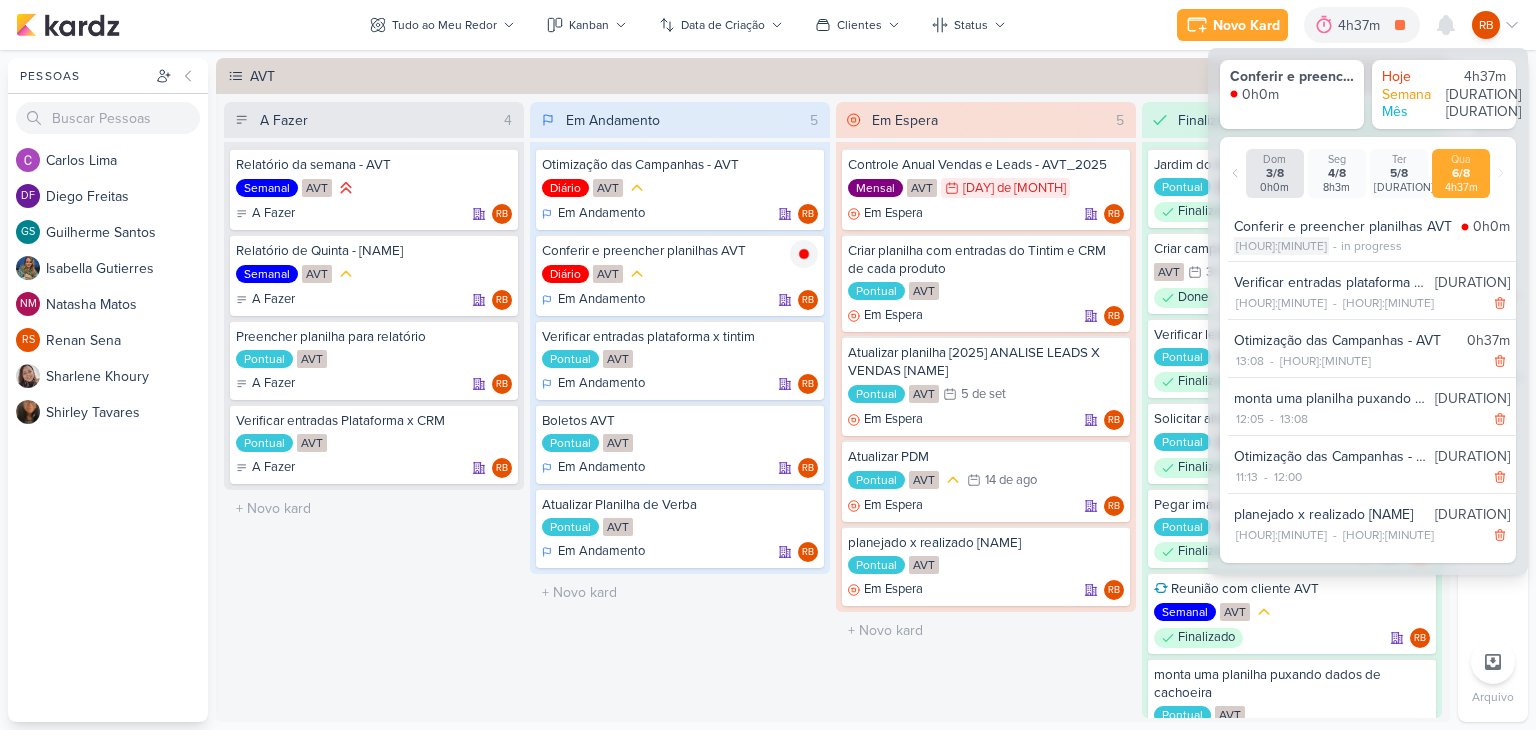 click on "[HOUR]:[MINUTE]" at bounding box center (1281, 246) 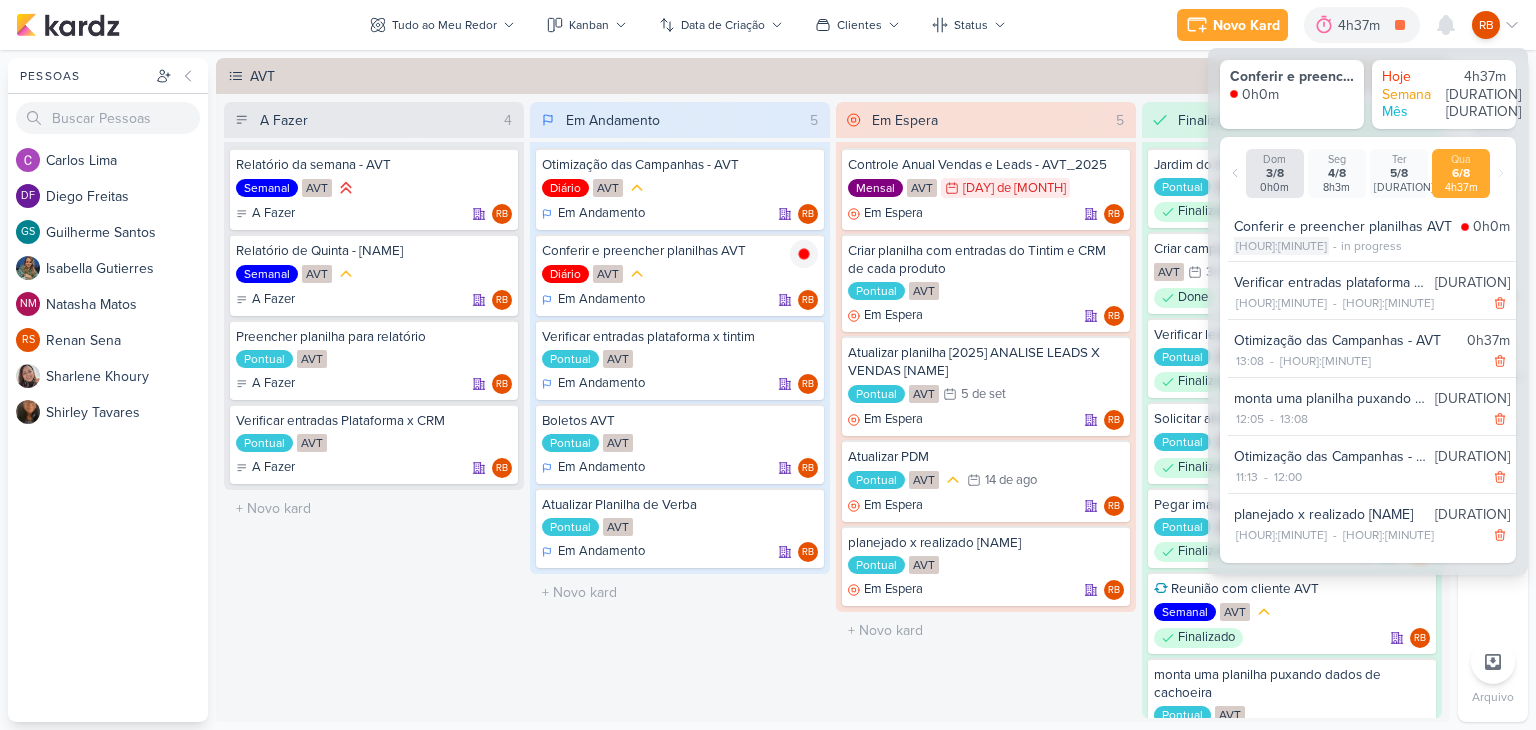 select on "15" 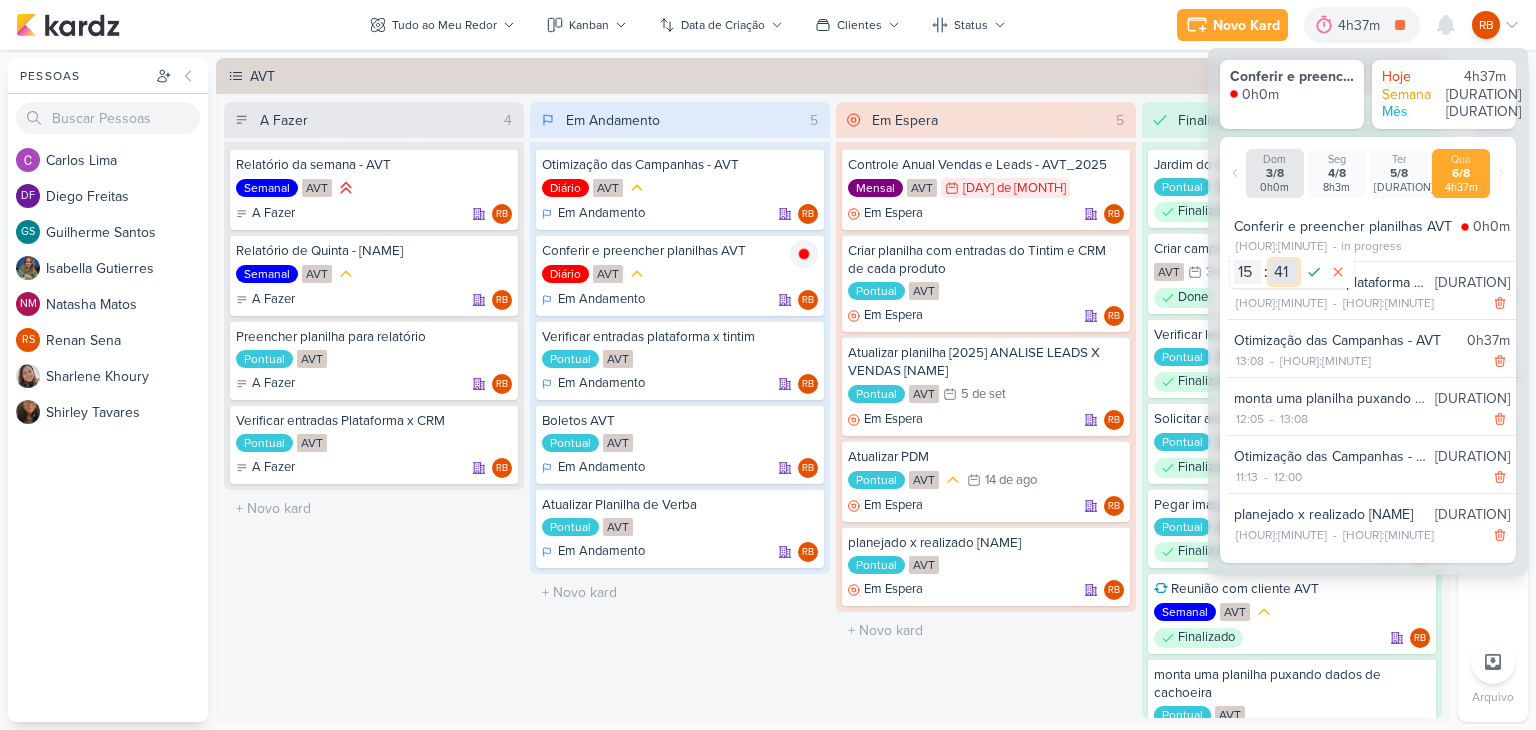 click on "00 01 02 03 04 05 06 07 08 09 10 11 12 13 14 15 16 17 18 19 20 21 22 23 24 25 26 27 28 29 30 31 32 33 34 35 36 37 38 39 40 41 42 43 44 45 46 47 48 49 50 51 52 53 54 55 56 57 58 59" at bounding box center (1284, 272) 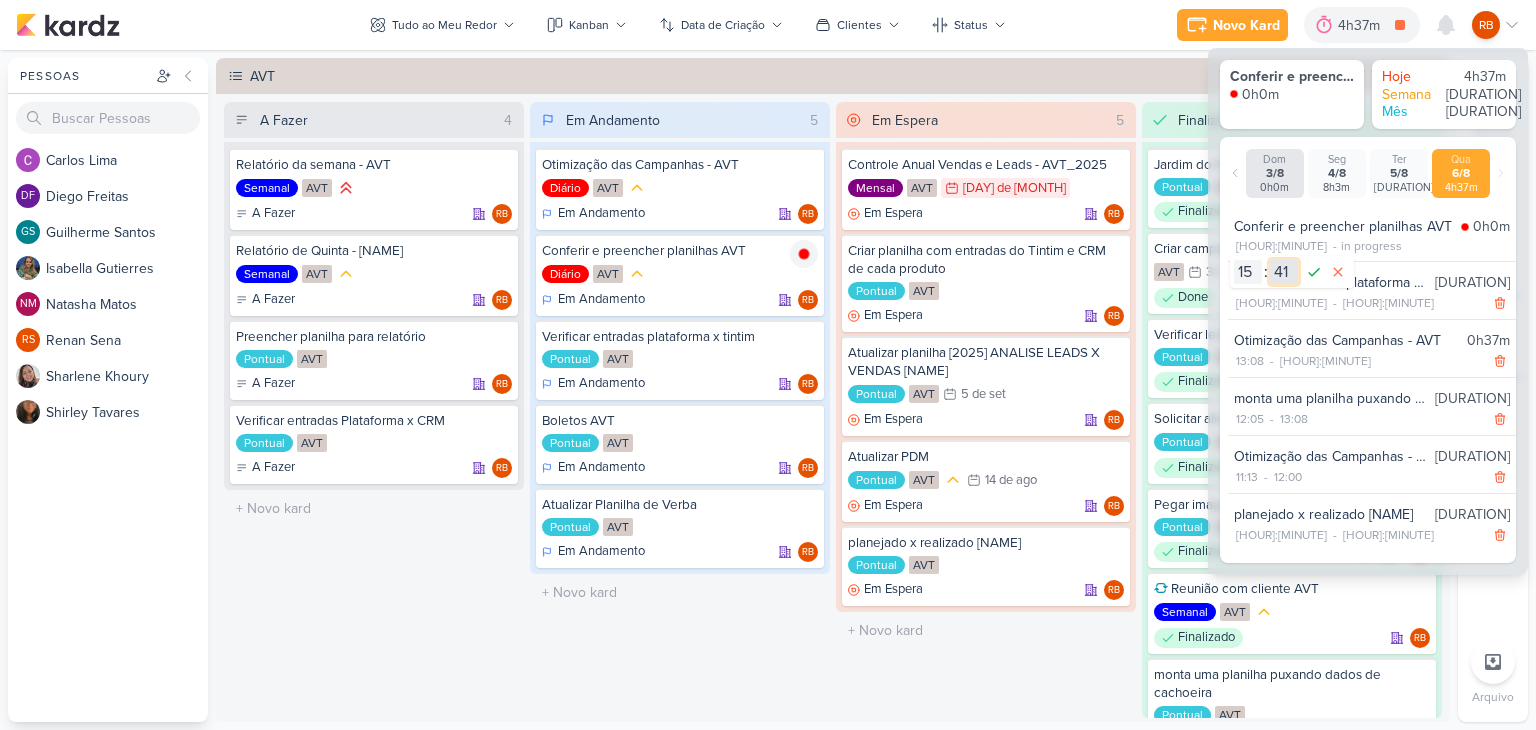select on "5" 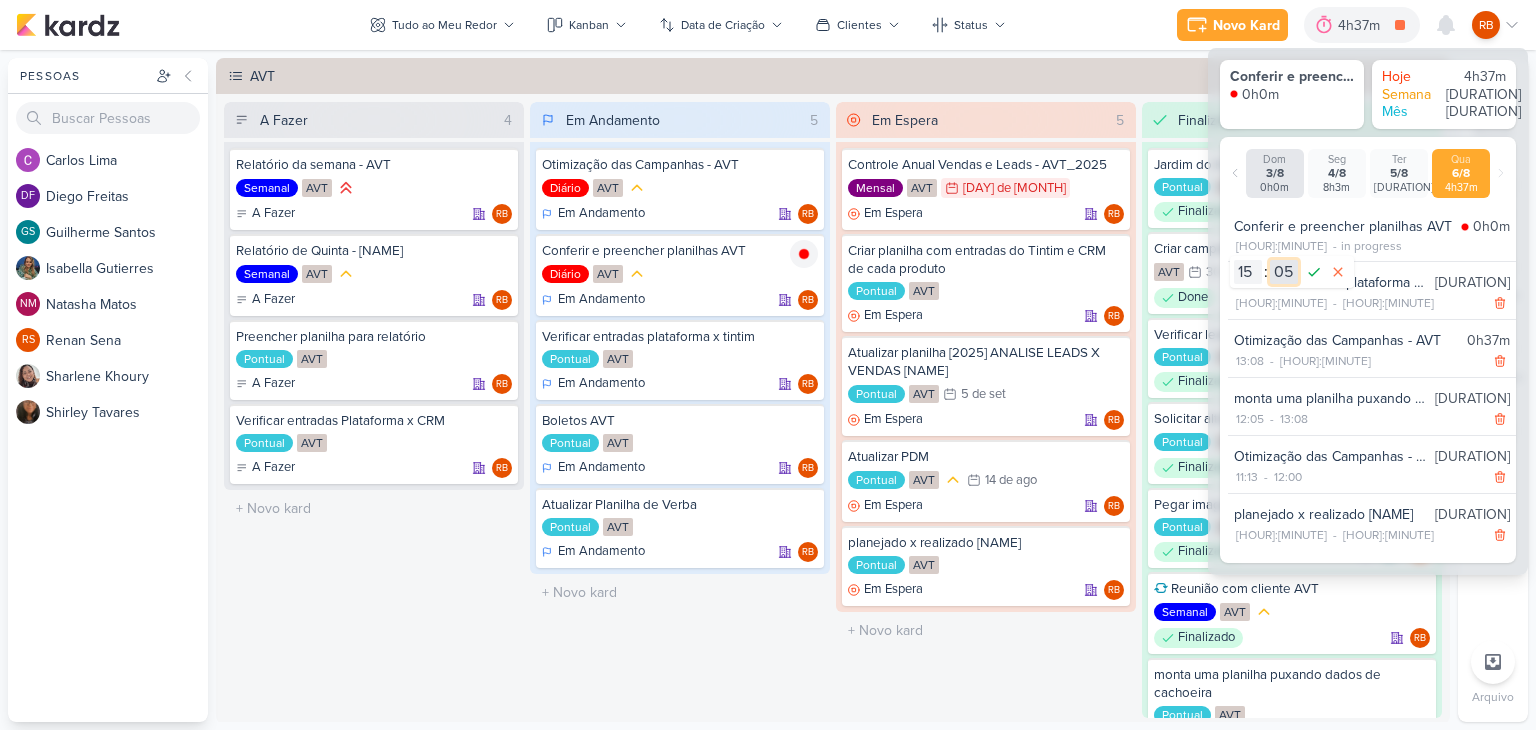click on "00 01 02 03 04 05 06 07 08 09 10 11 12 13 14 15 16 17 18 19 20 21 22 23 24 25 26 27 28 29 30 31 32 33 34 35 36 37 38 39 40 41 42 43 44 45 46 47 48 49 50 51 52 53 54 55 56 57 58 59" at bounding box center (1284, 272) 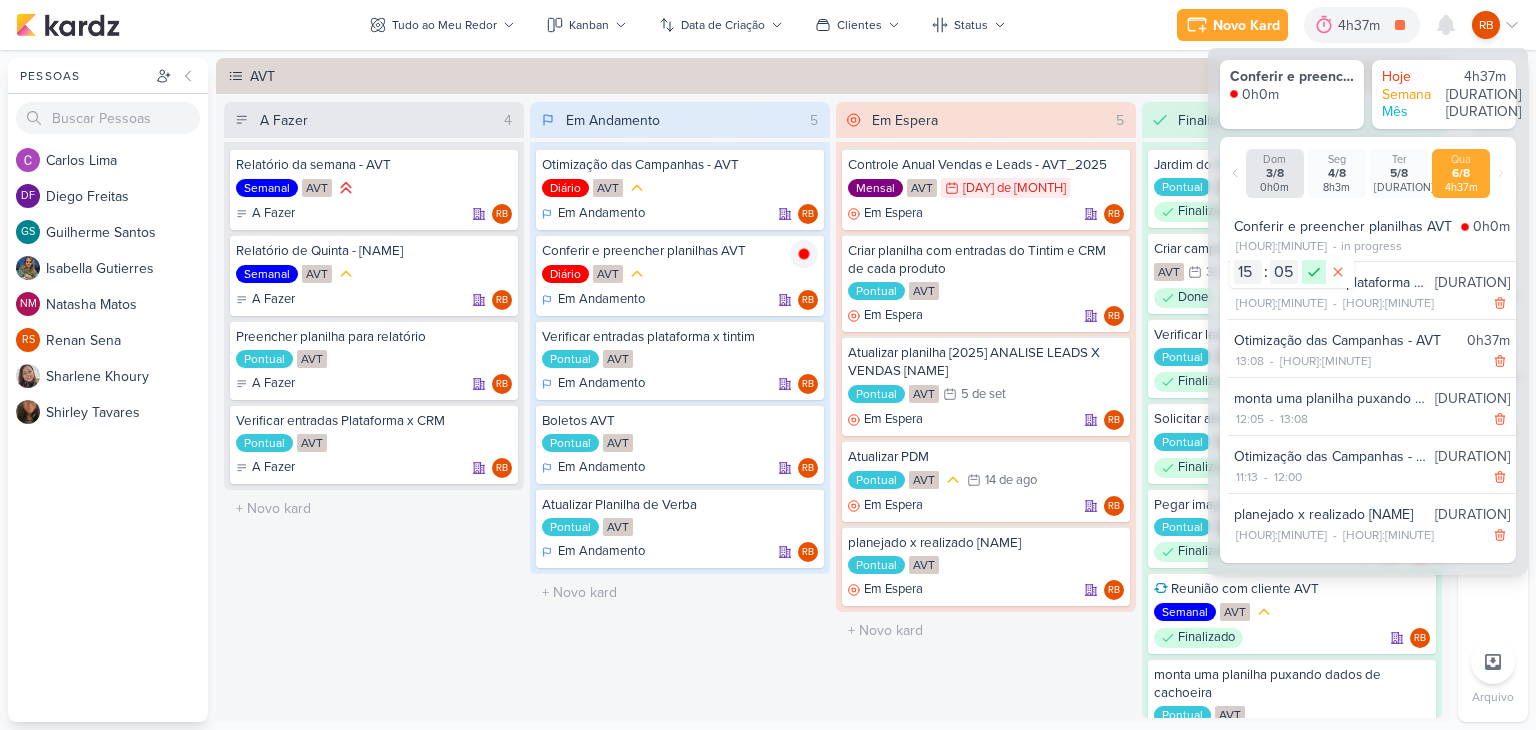 click 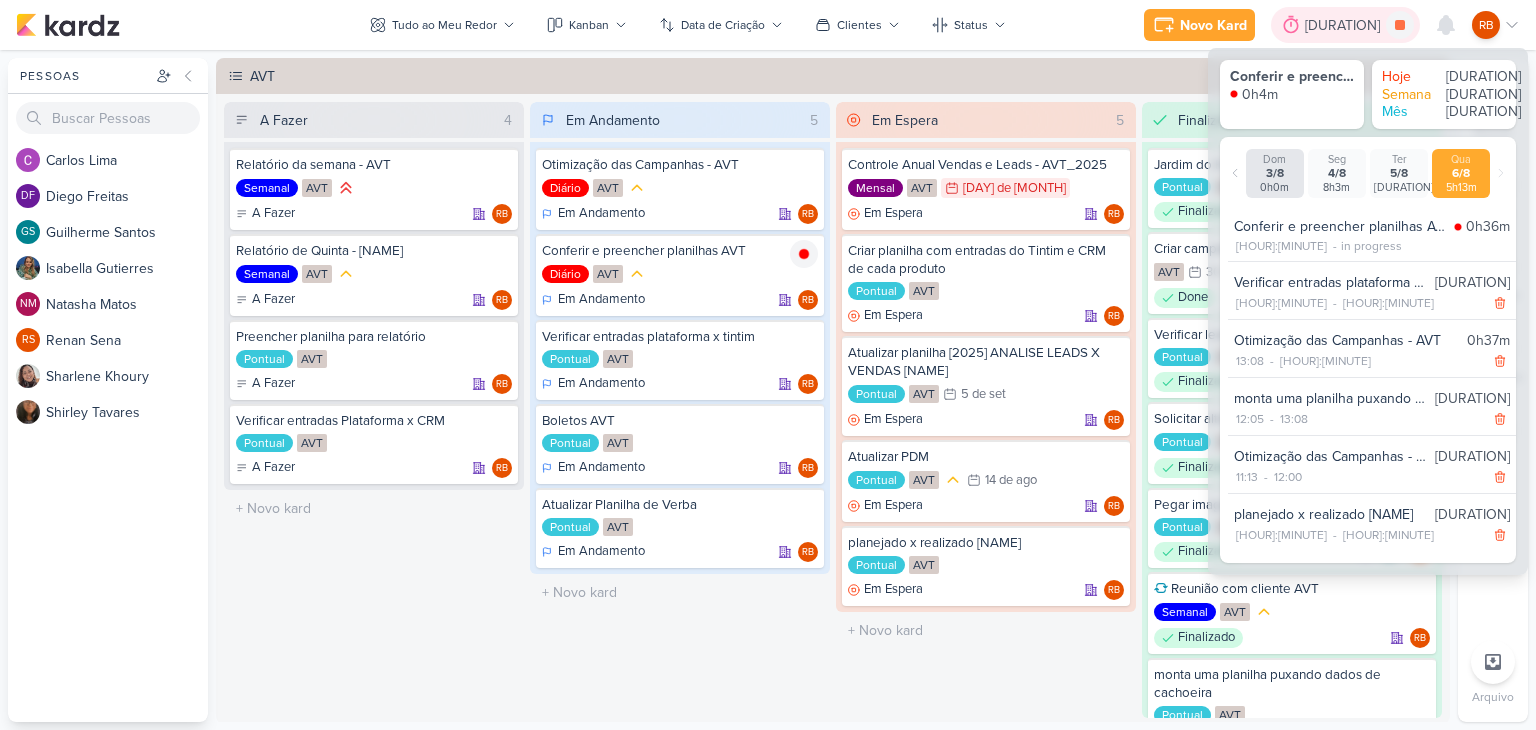 click on "[DURATION]" at bounding box center (1345, 25) 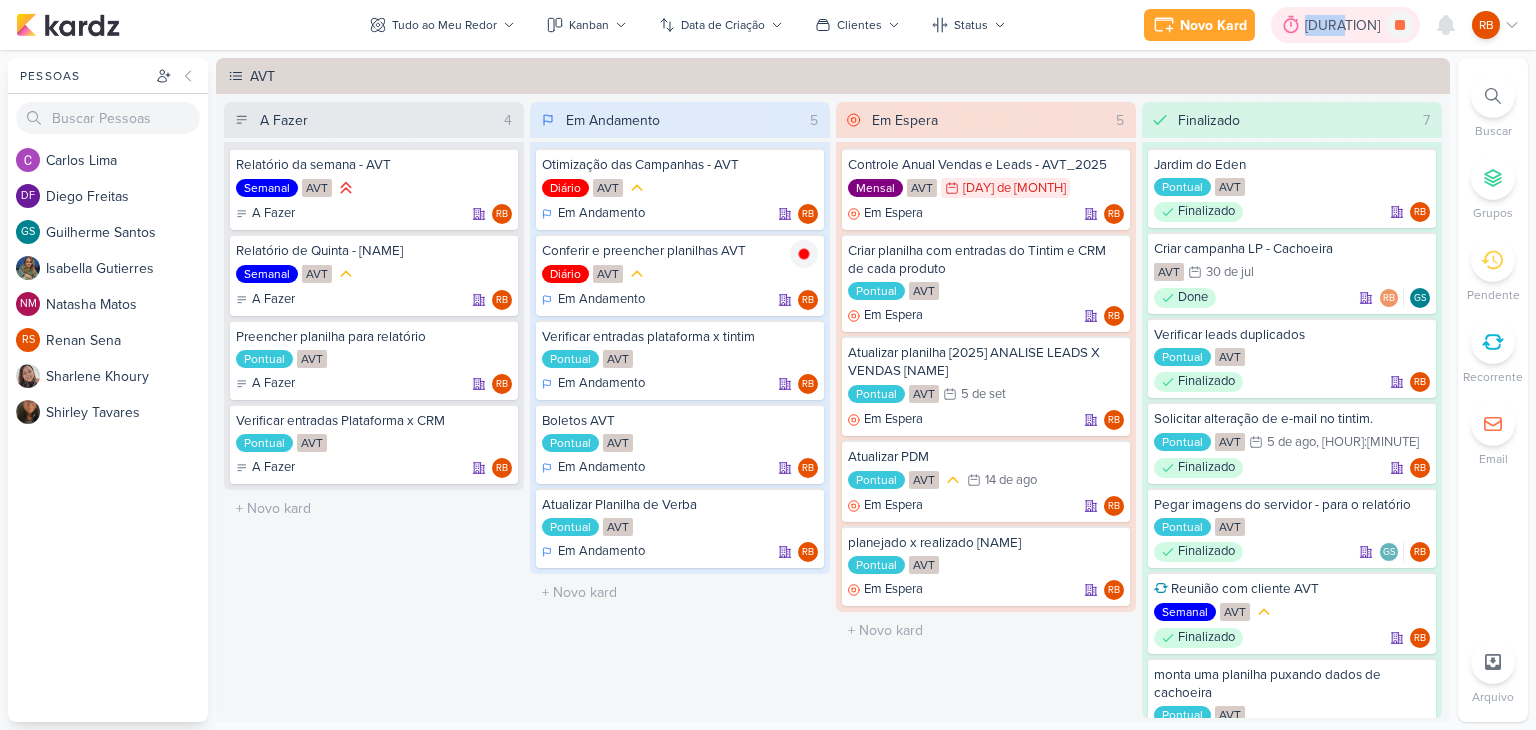 click on "[DURATION]" at bounding box center [1345, 25] 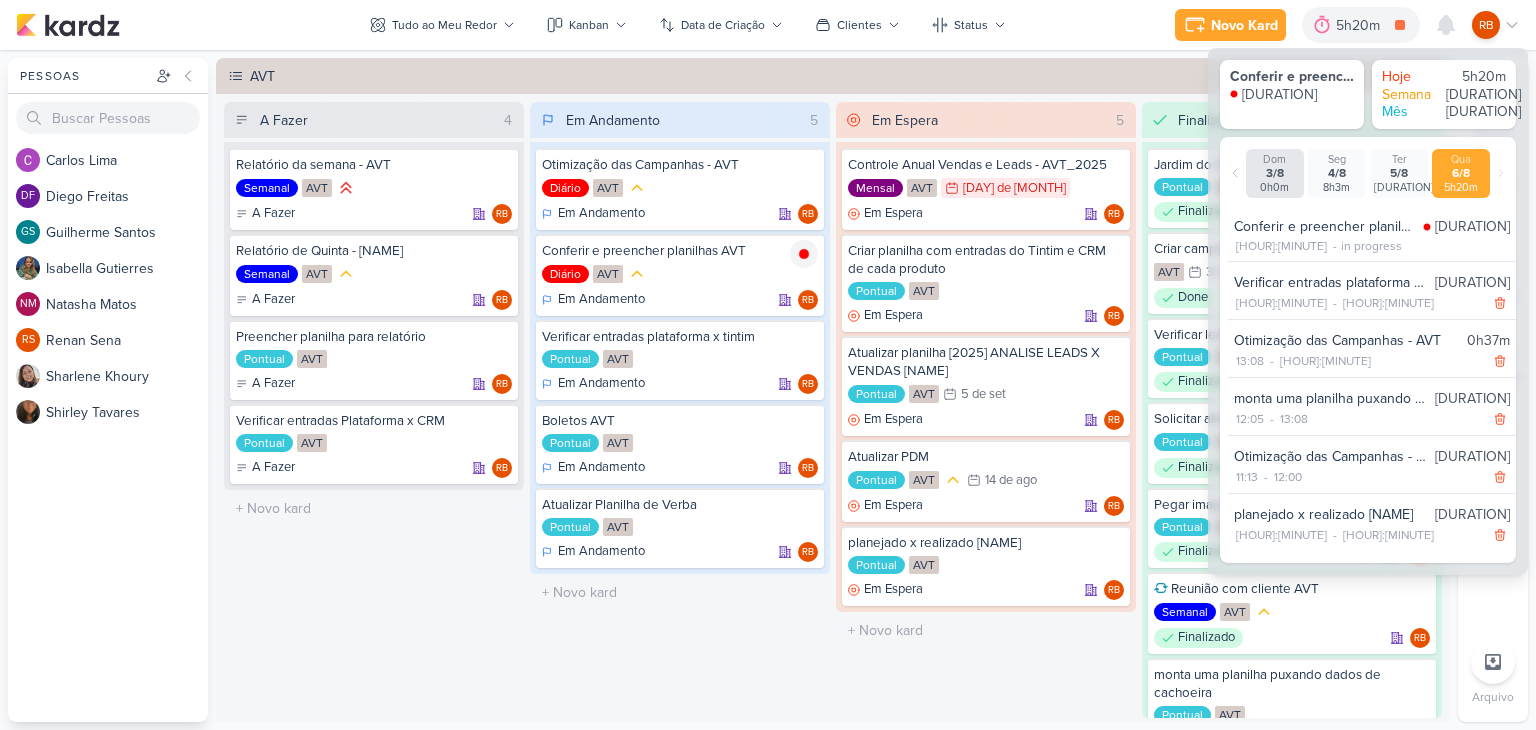 click on "Tudo ao Meu Redor
visão
Caixa de Entrada
A caixa de entrada mostra todos os kardz que você é o responsável
Enviados
A visão de enviados contém os kardz que você criou e designou à outra pessoa
Colaboração" at bounding box center (688, 25) 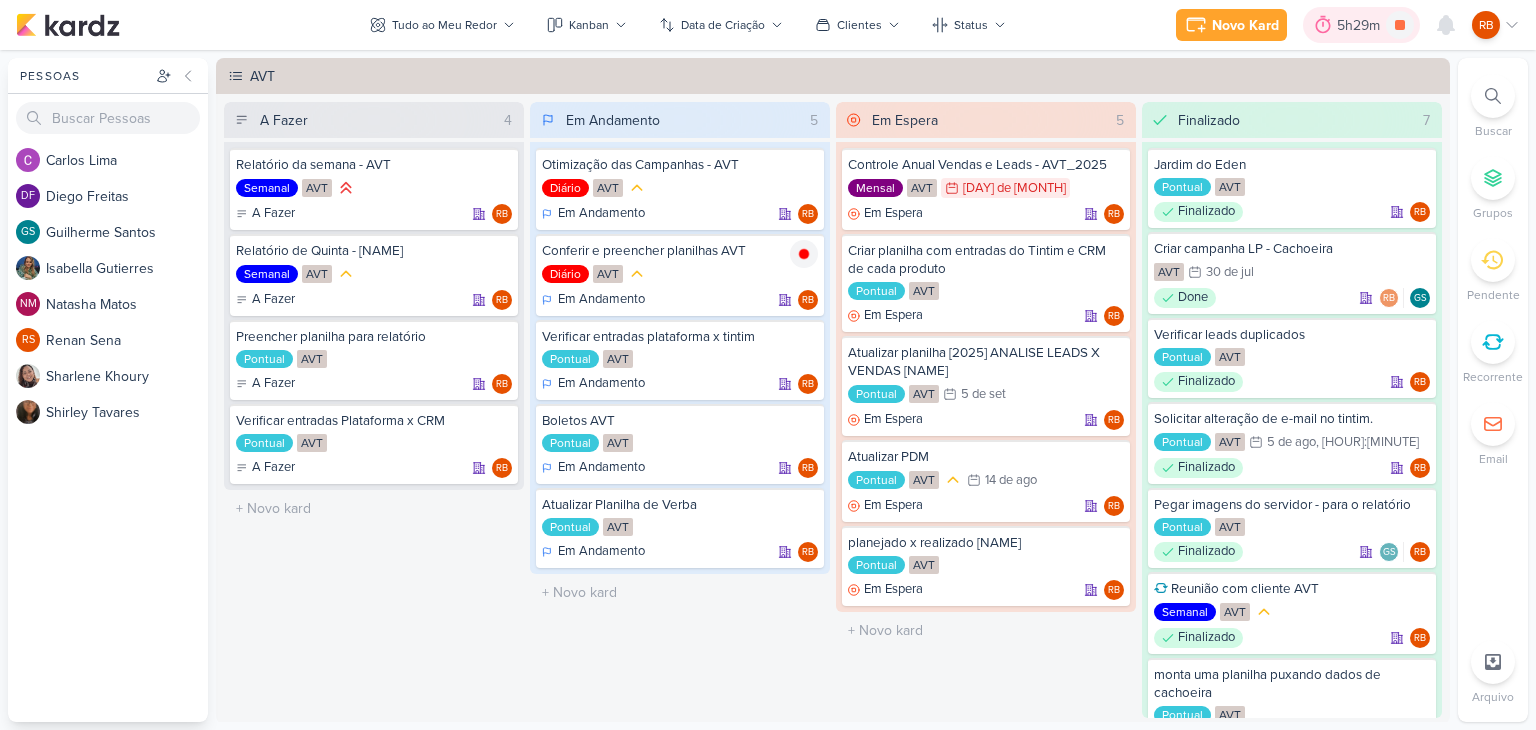 click on "5h29m" at bounding box center [1361, 25] 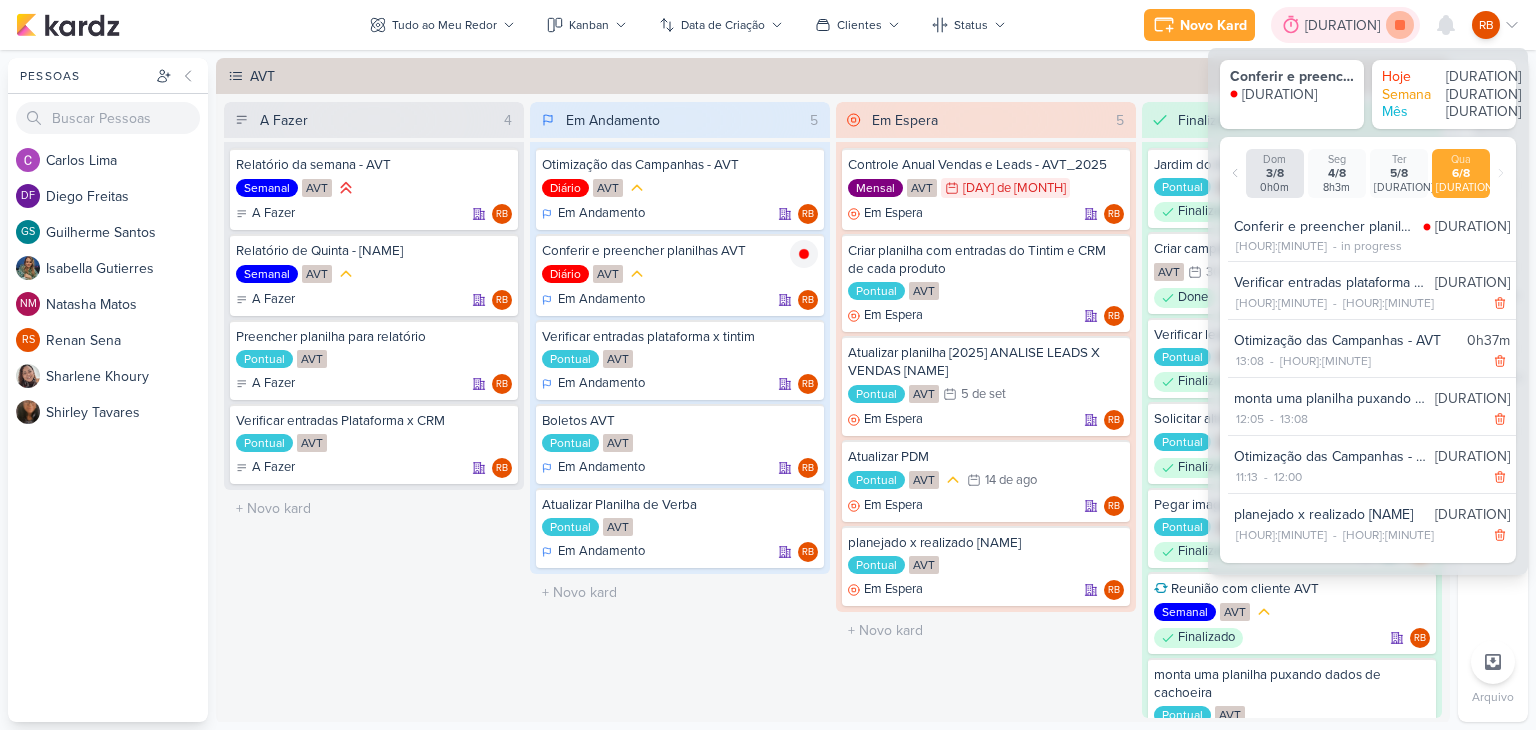 click 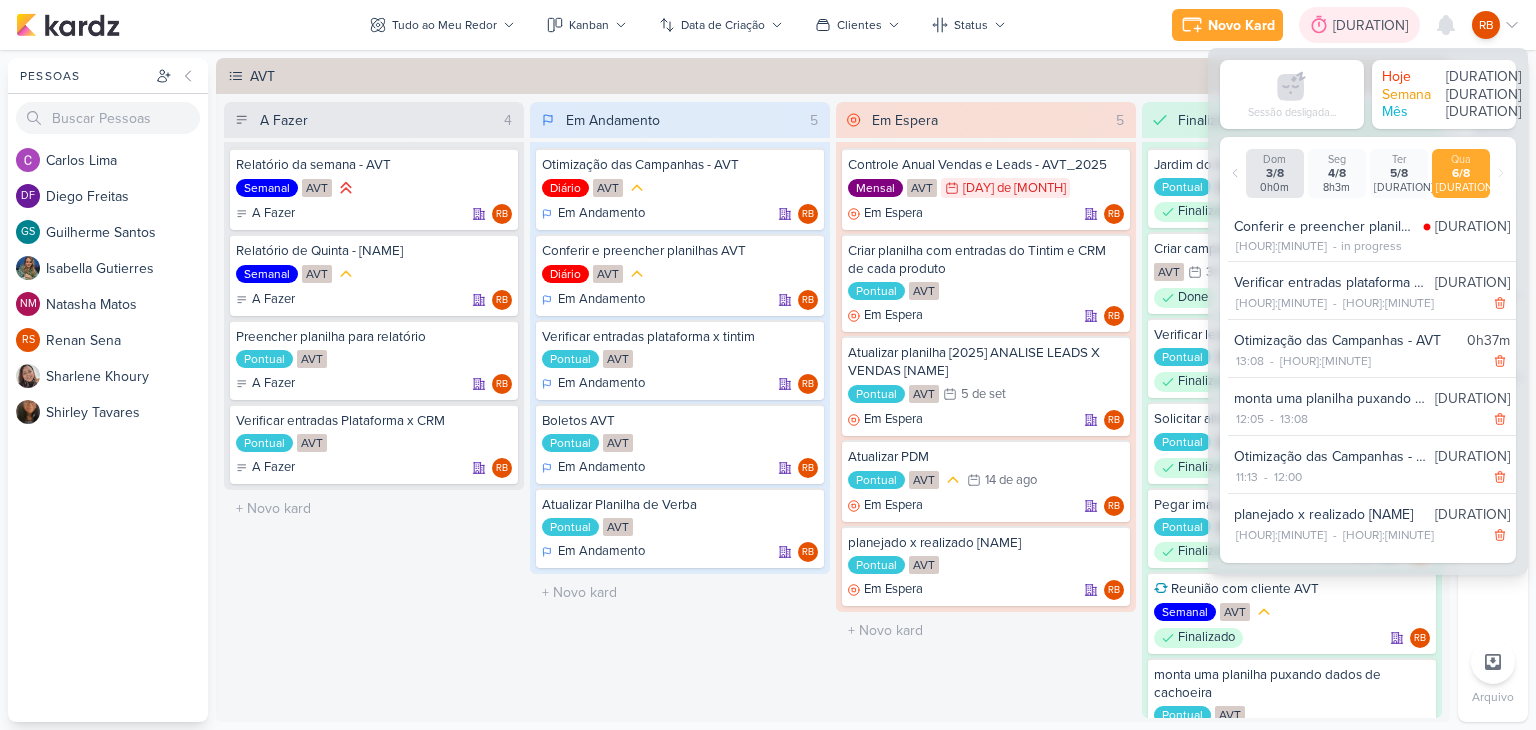 click on "[DURATION]" at bounding box center [1359, 25] 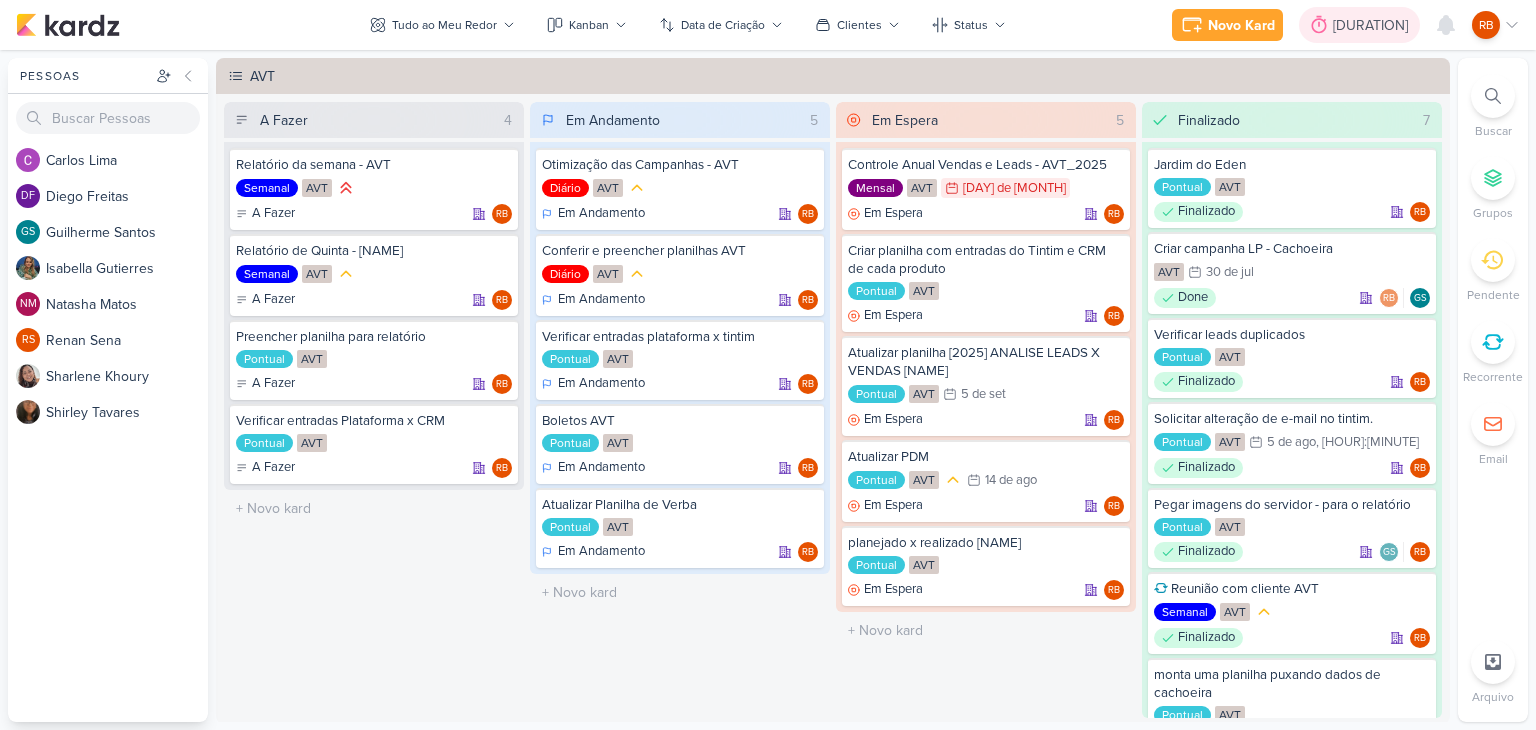 click on "[DURATION]" at bounding box center [1359, 25] 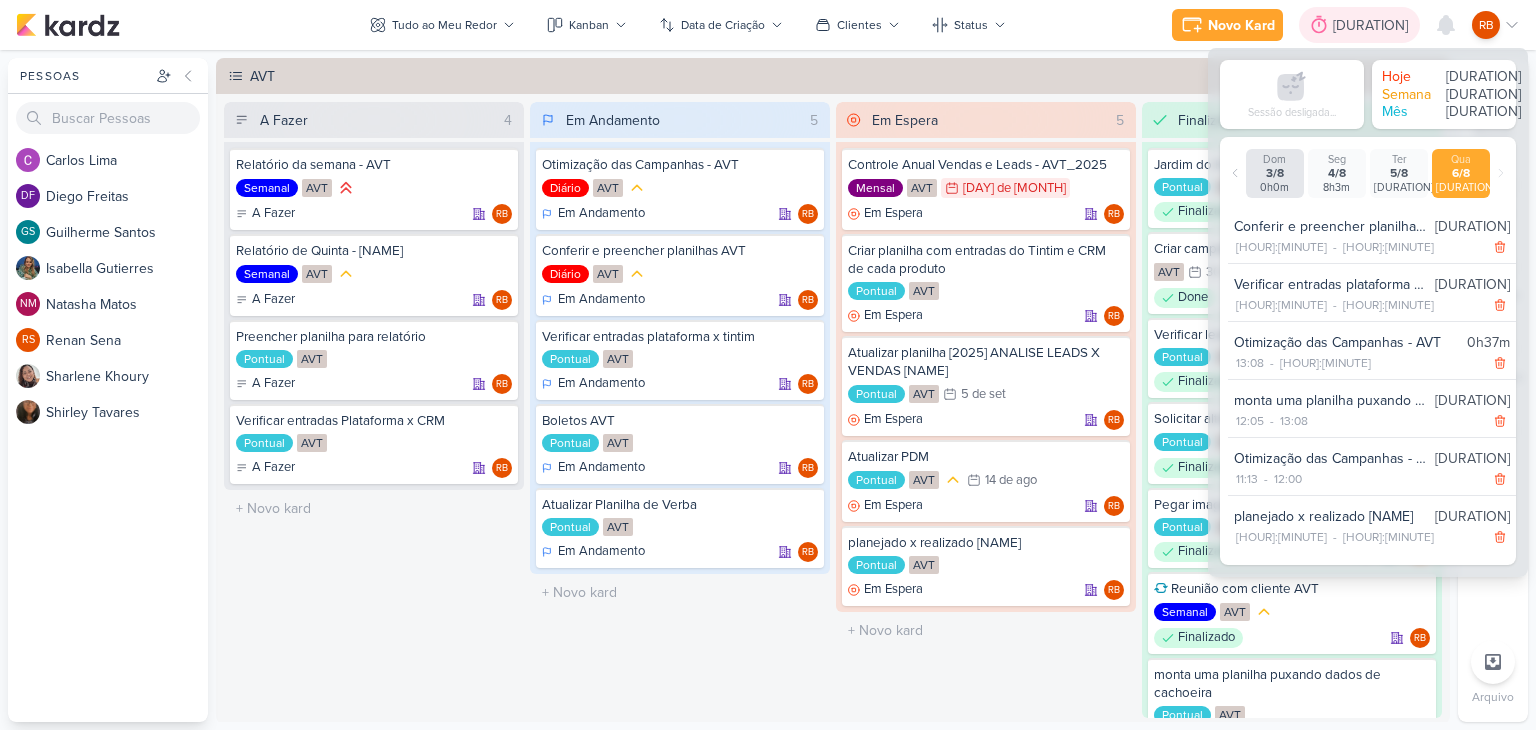 click on "[DURATION]" at bounding box center (1373, 25) 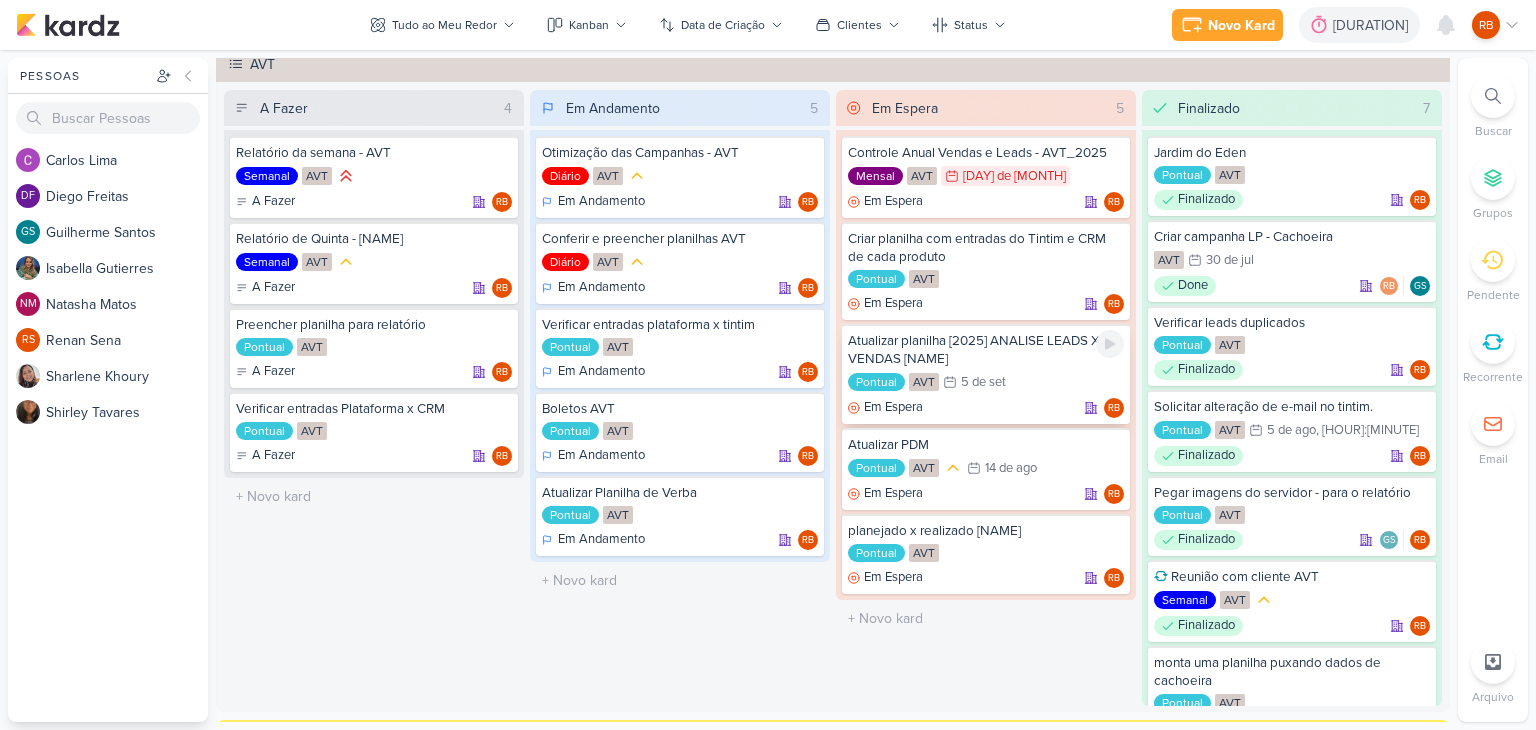 scroll, scrollTop: 0, scrollLeft: 0, axis: both 